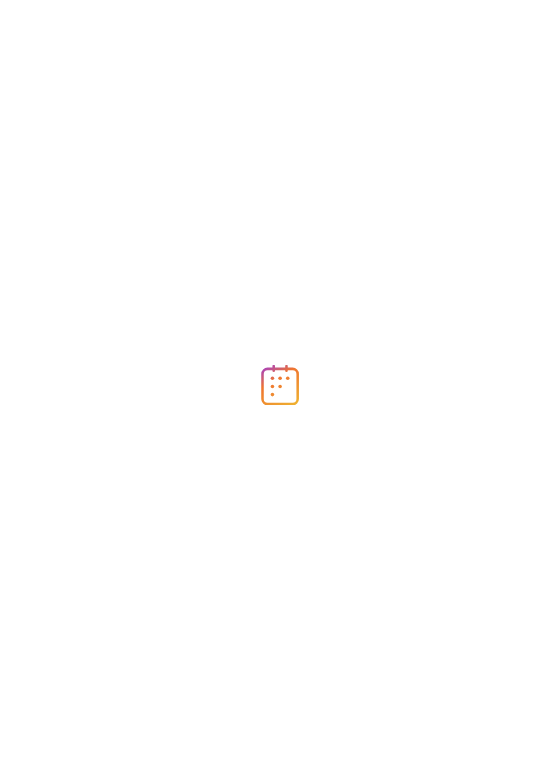 scroll, scrollTop: 0, scrollLeft: 0, axis: both 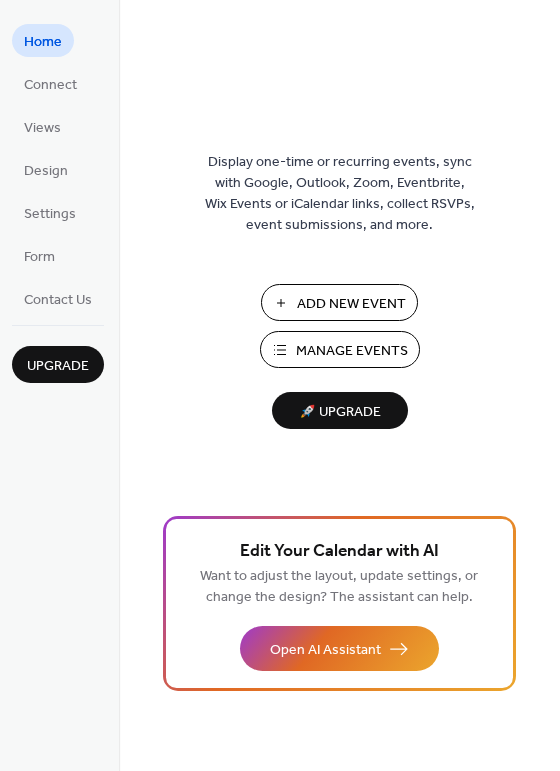 click on "Manage Events" at bounding box center [352, 351] 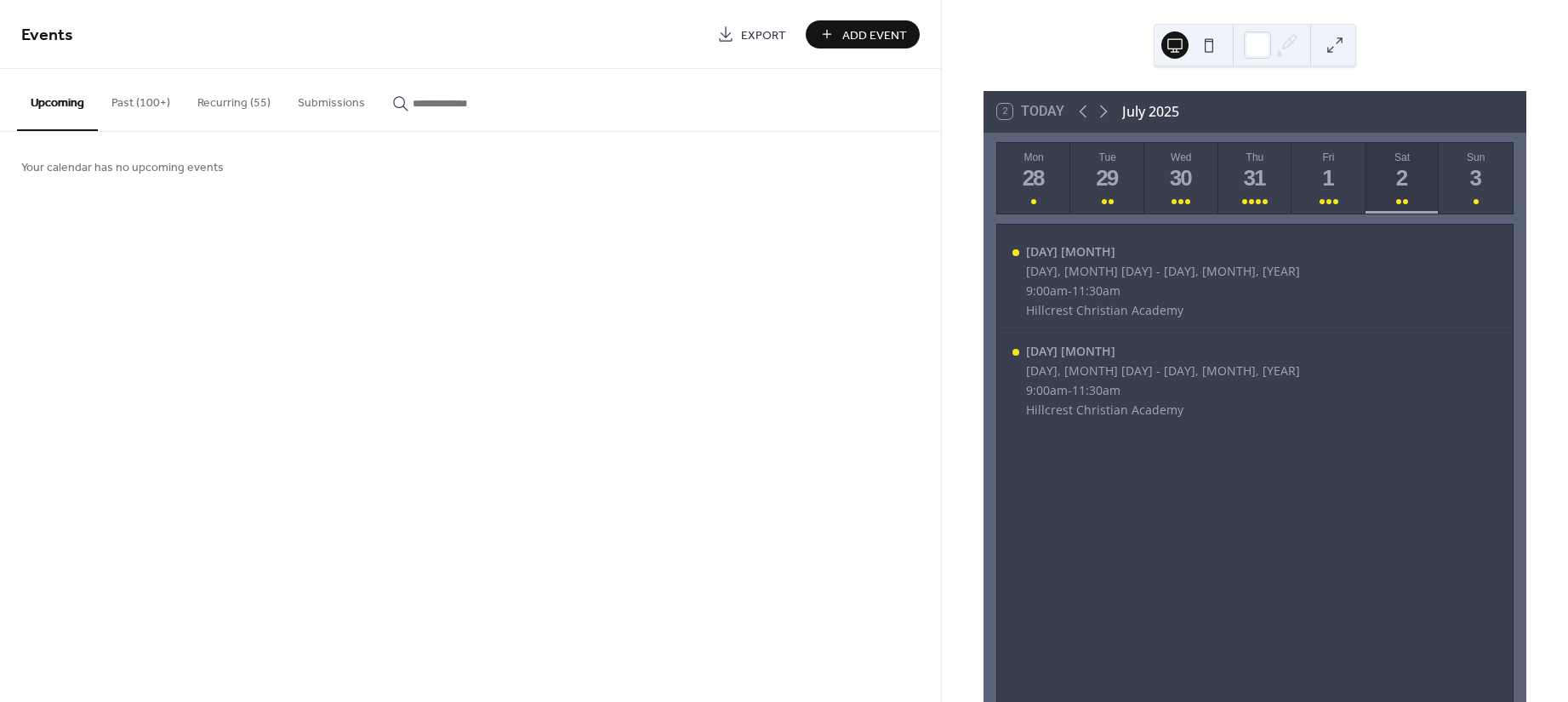 scroll, scrollTop: 0, scrollLeft: 0, axis: both 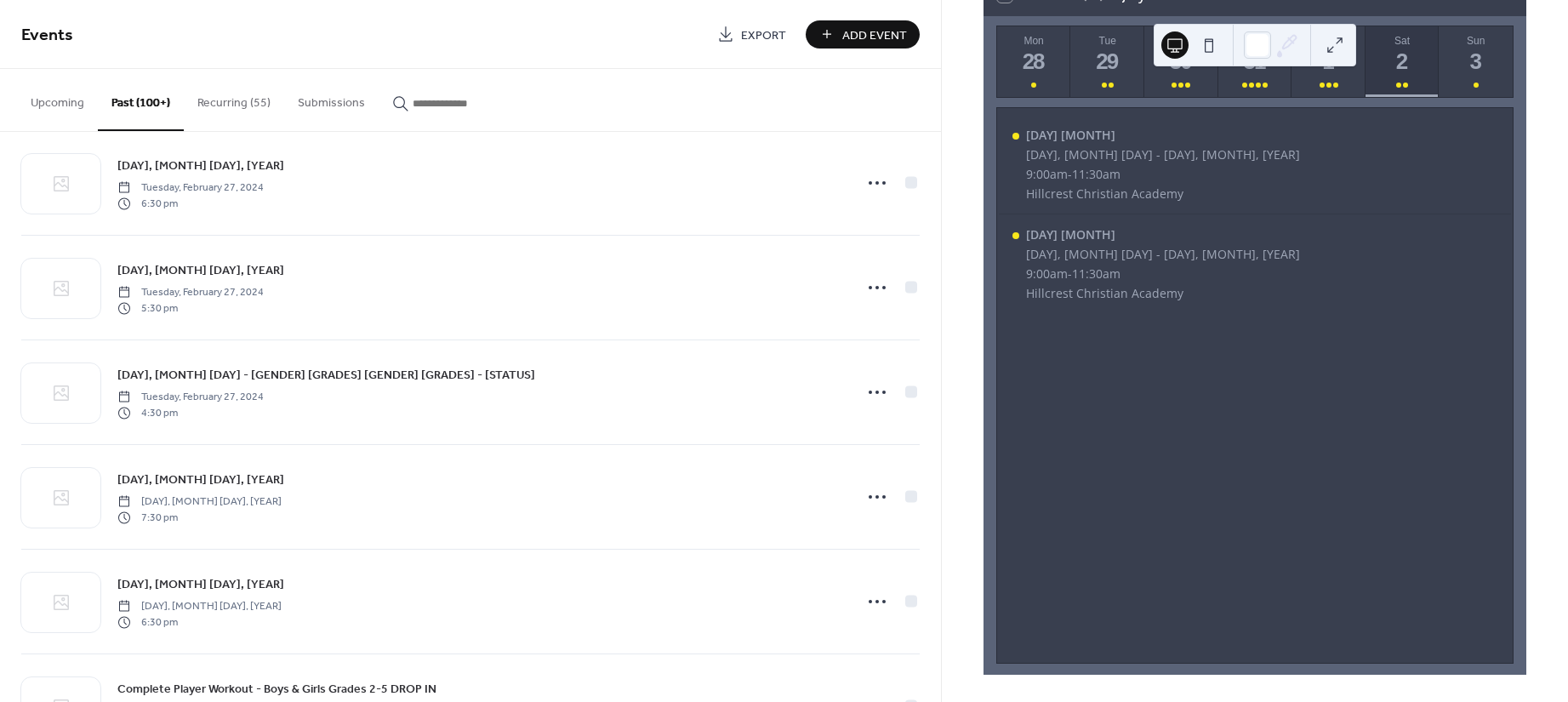 click at bounding box center [464, 103] 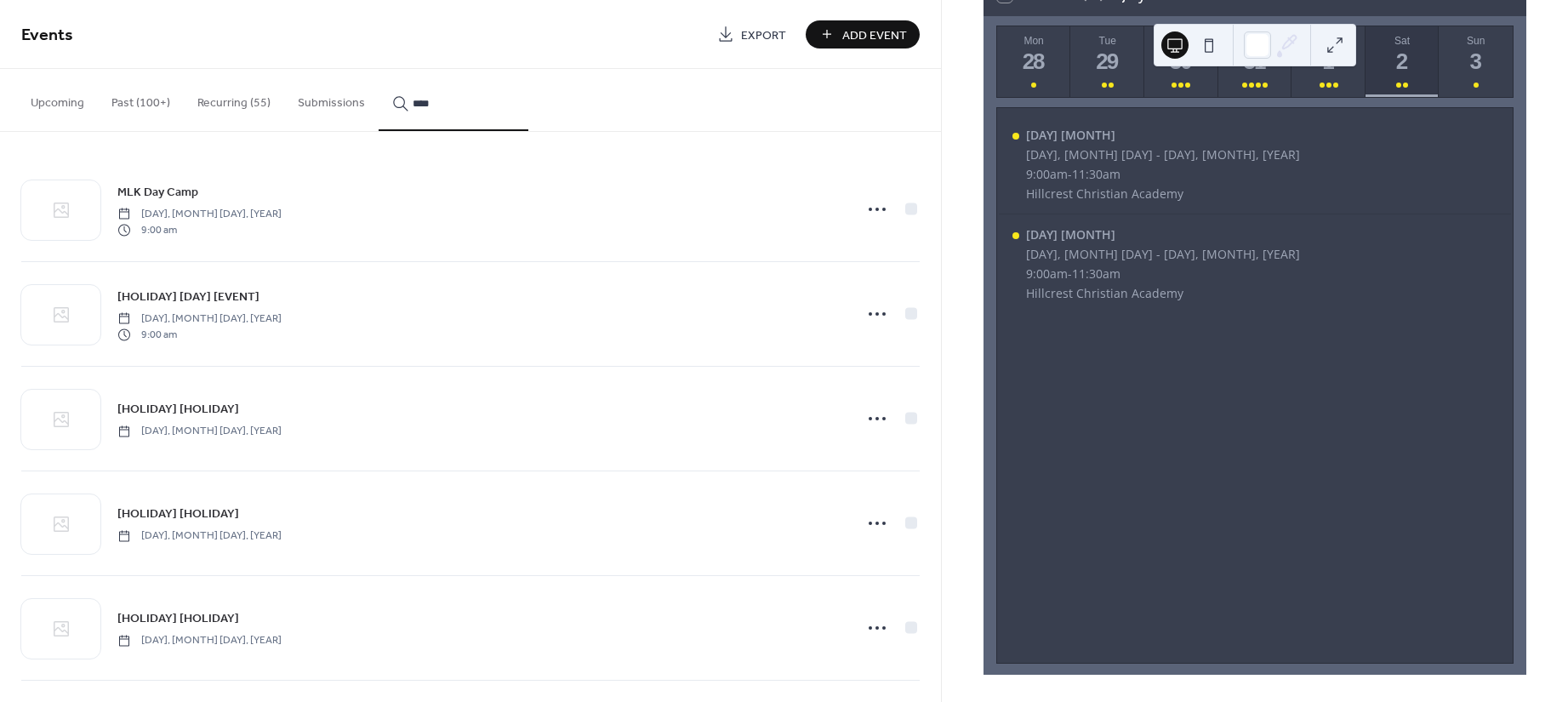 click on "*****" at bounding box center [453, 100] 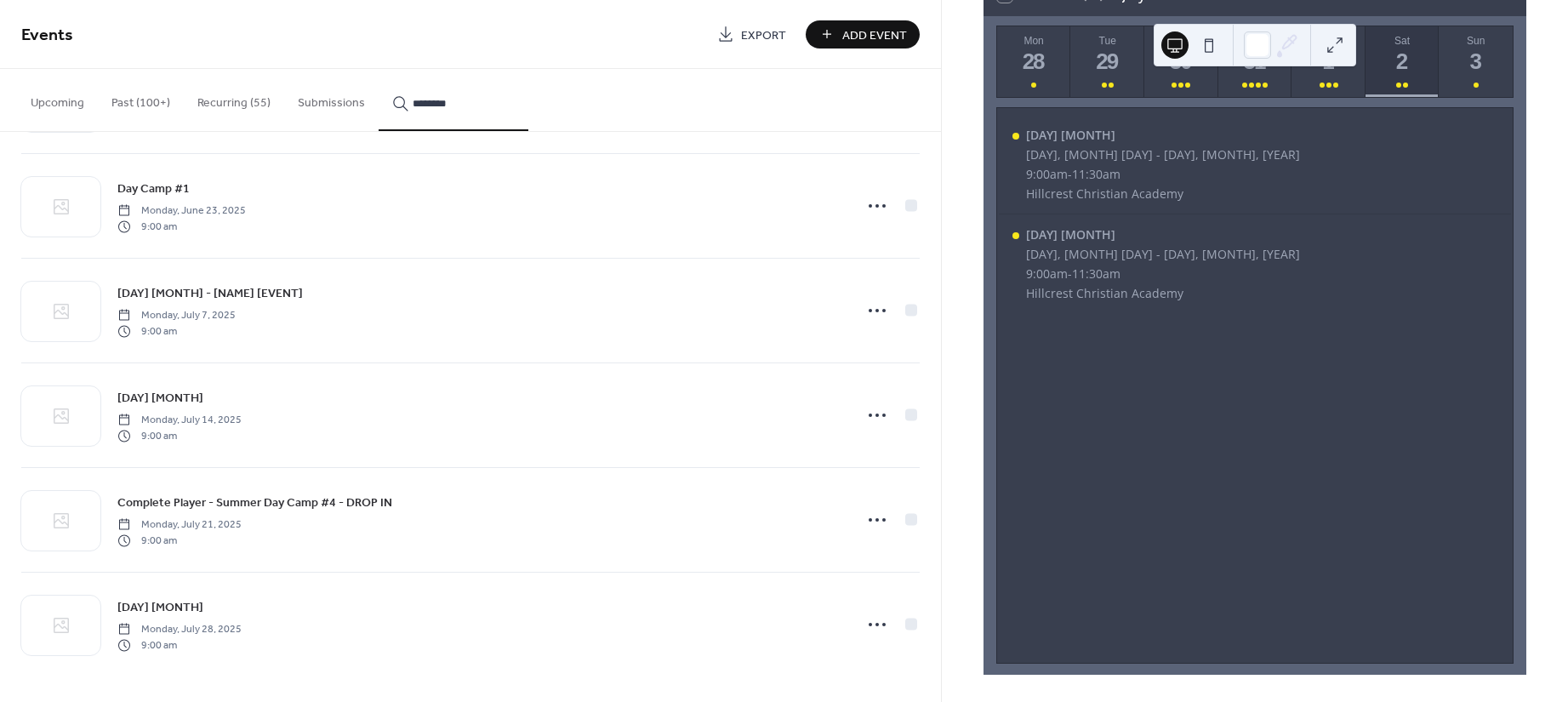 scroll, scrollTop: 14873, scrollLeft: 0, axis: vertical 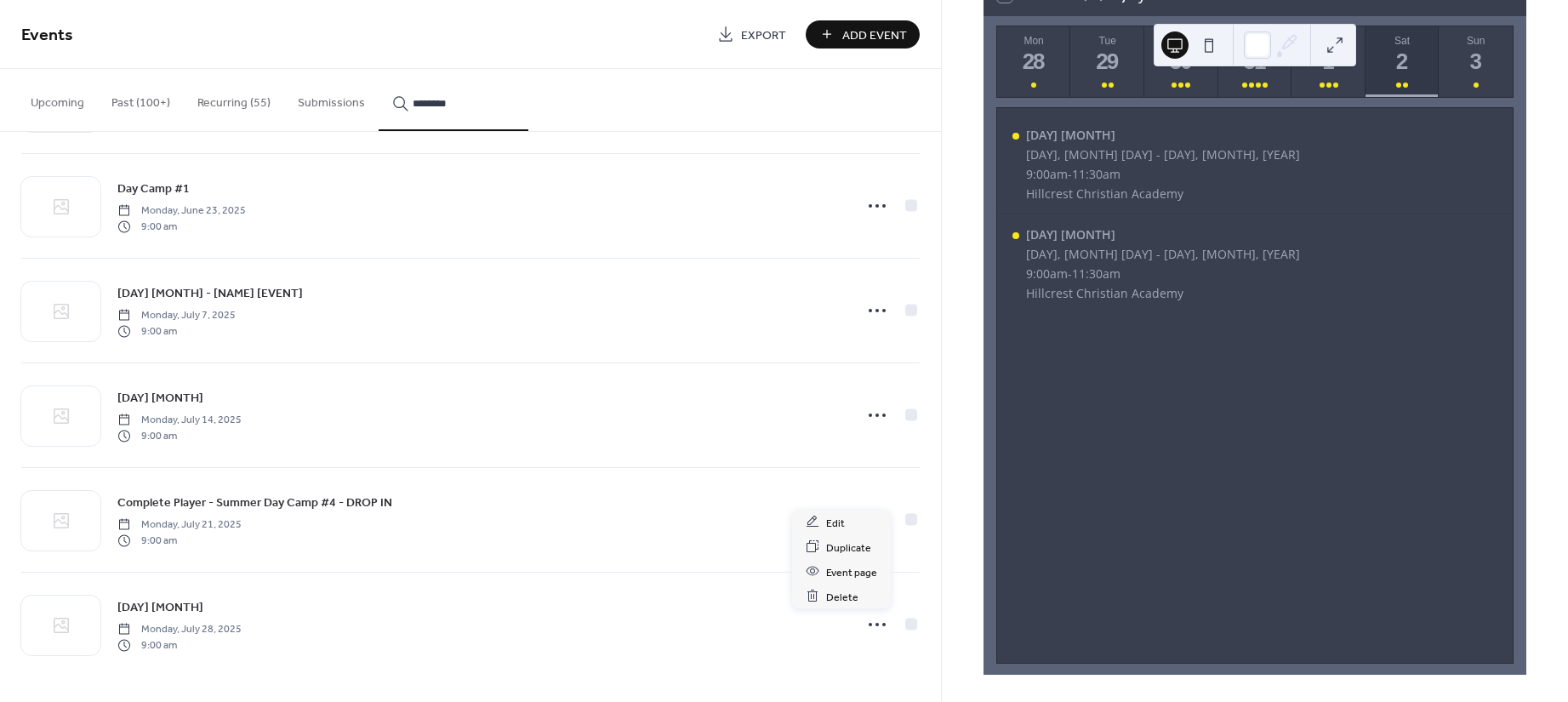 click 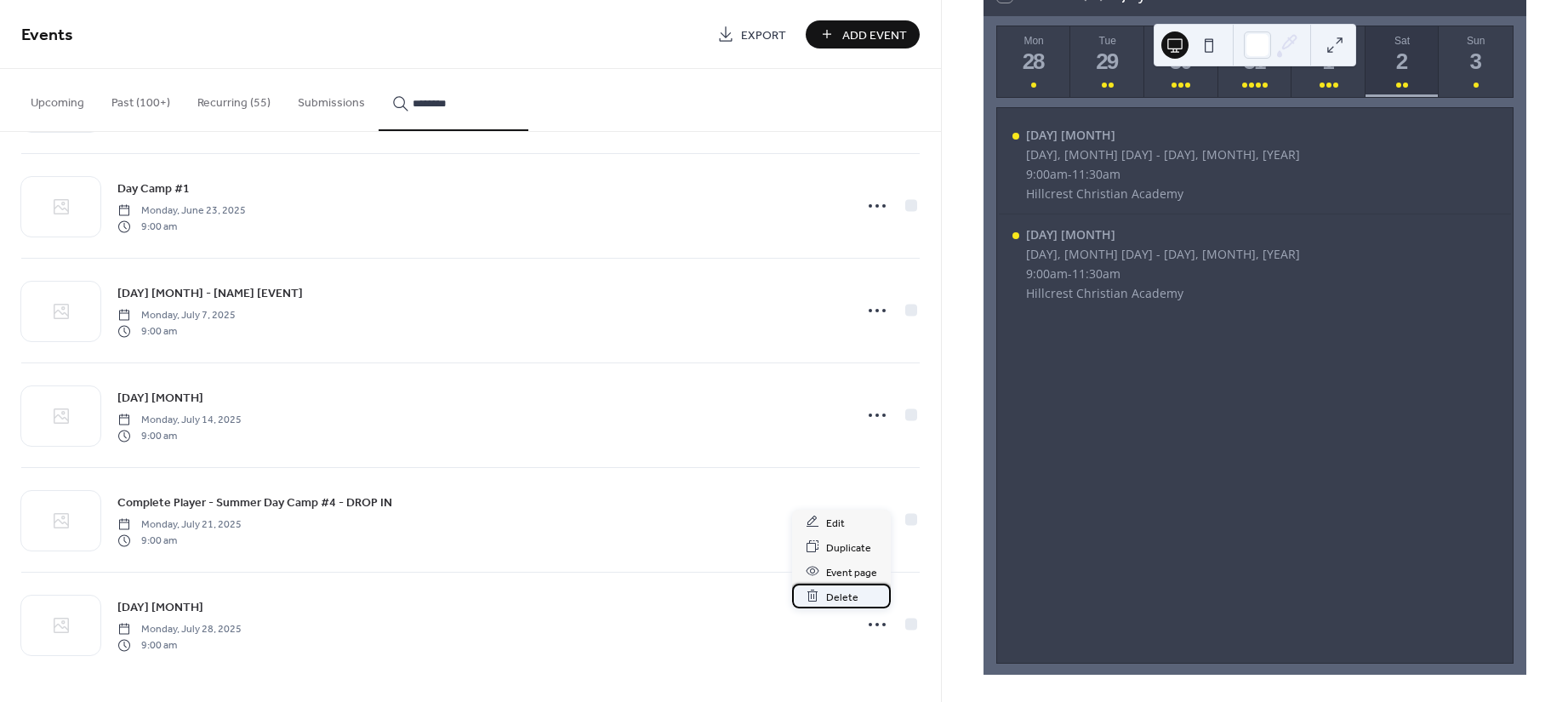 click on "Delete" at bounding box center (842, 596) 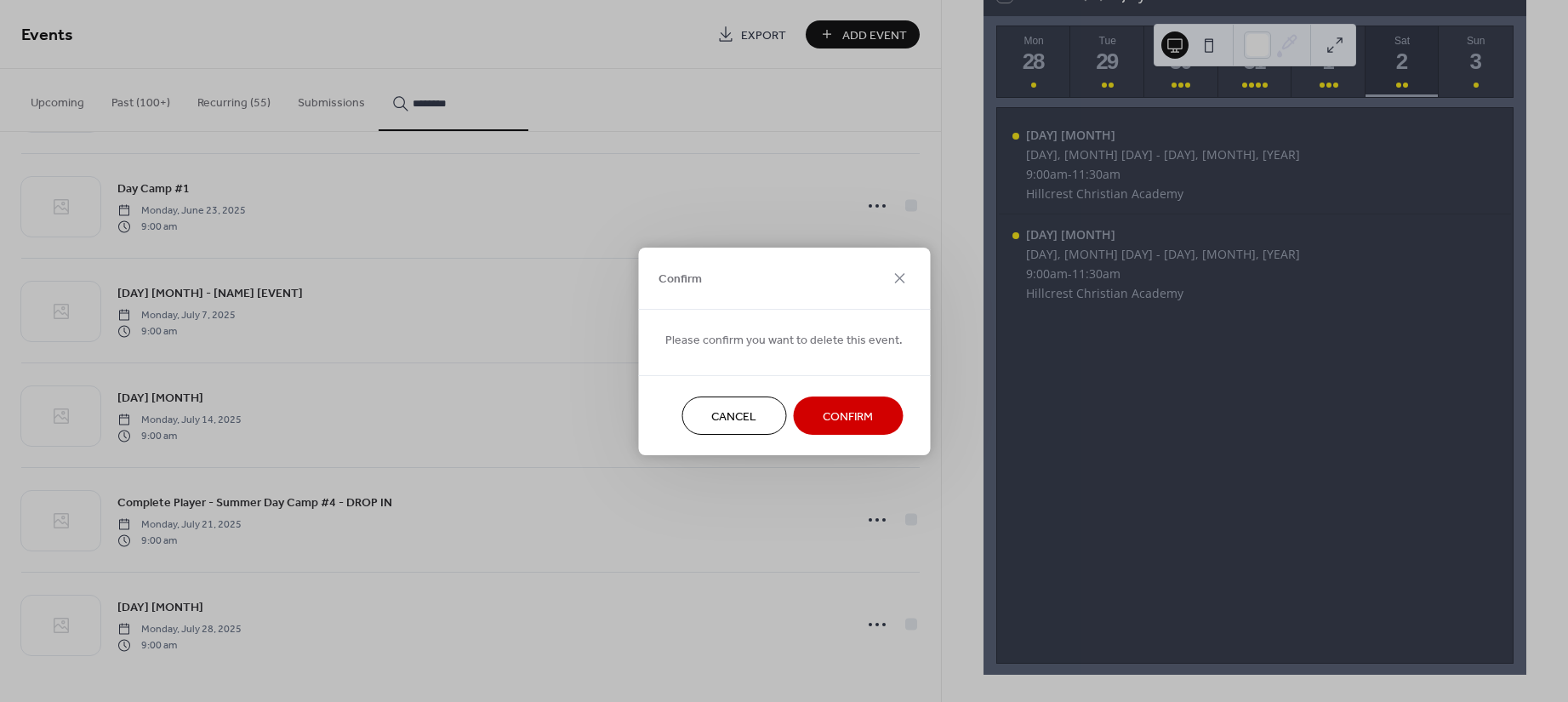 click on "Confirm" at bounding box center [847, 416] 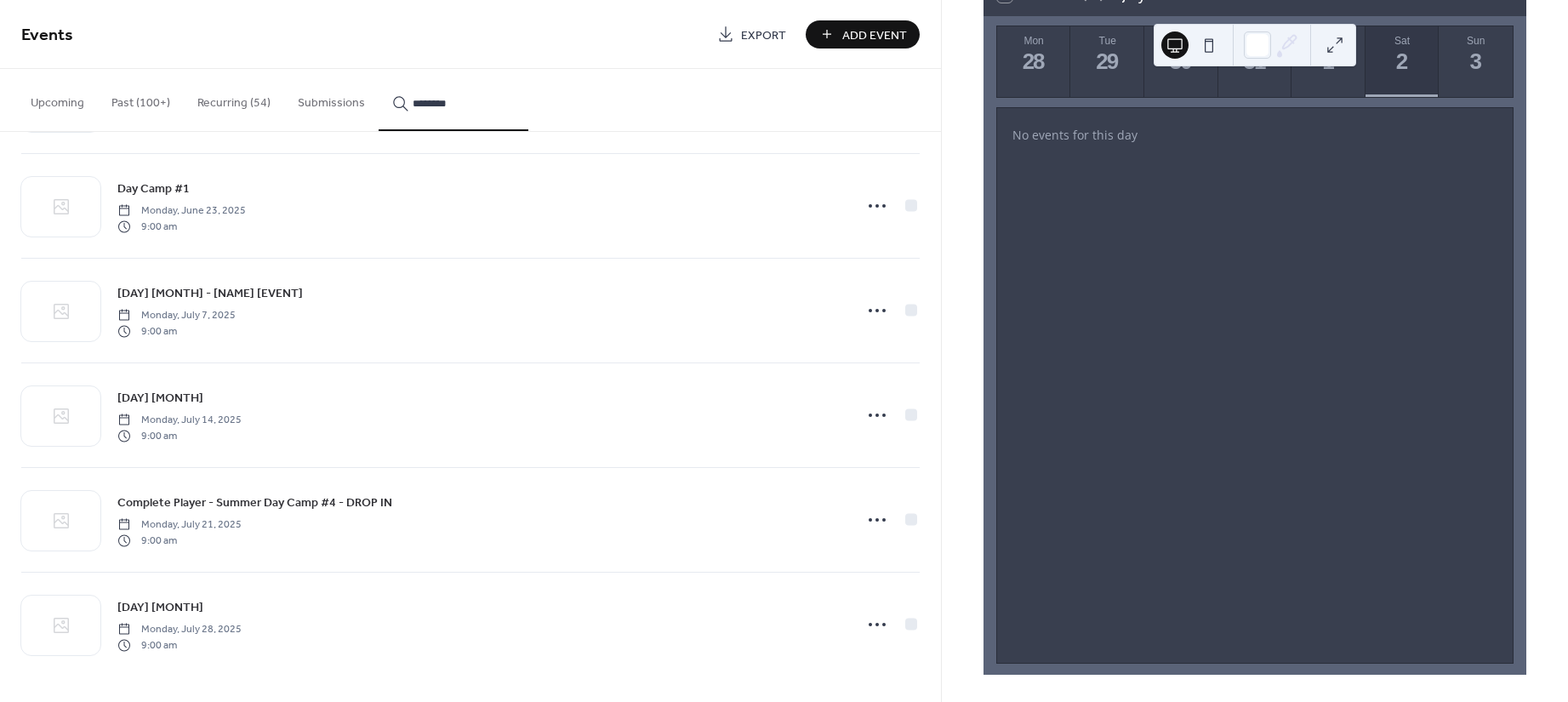 click 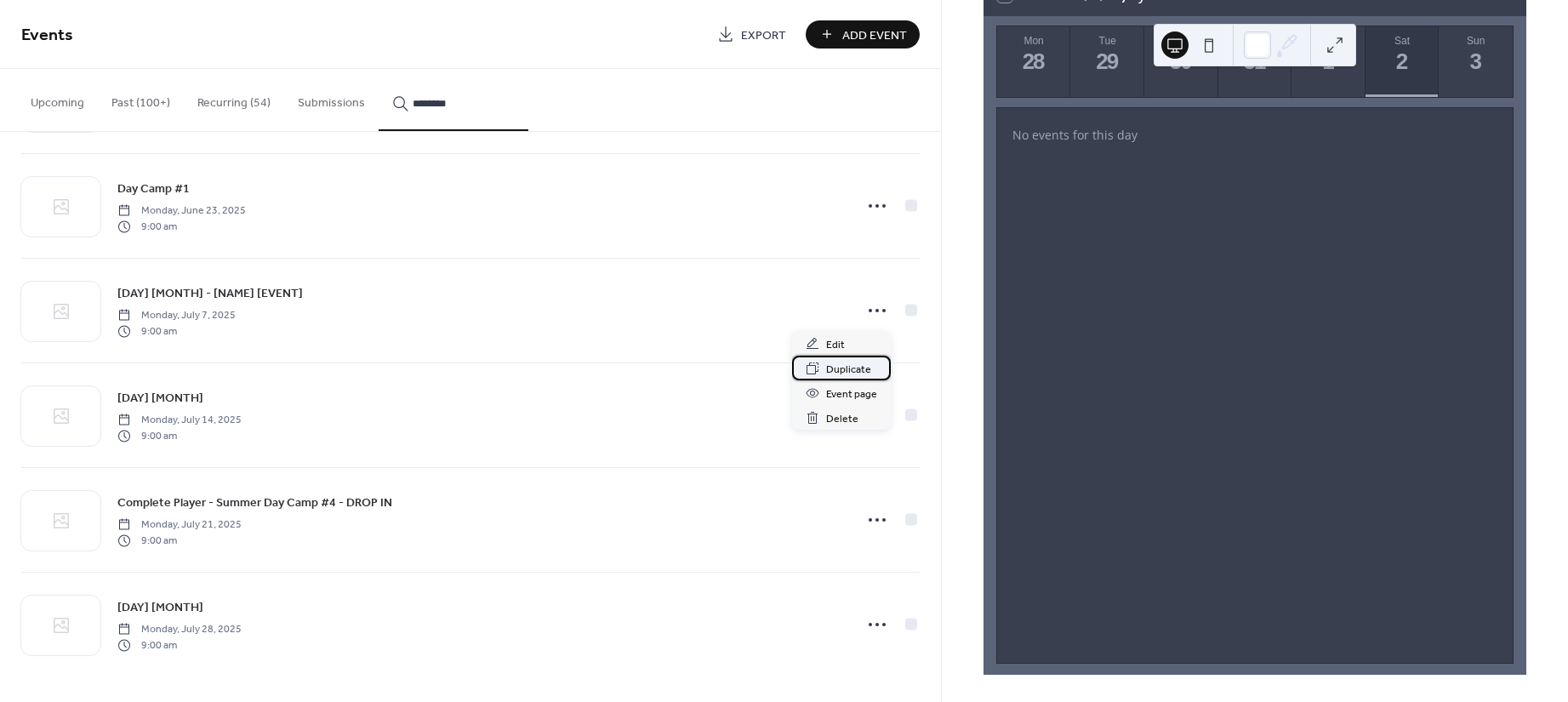 click on "Duplicate" at bounding box center (848, 369) 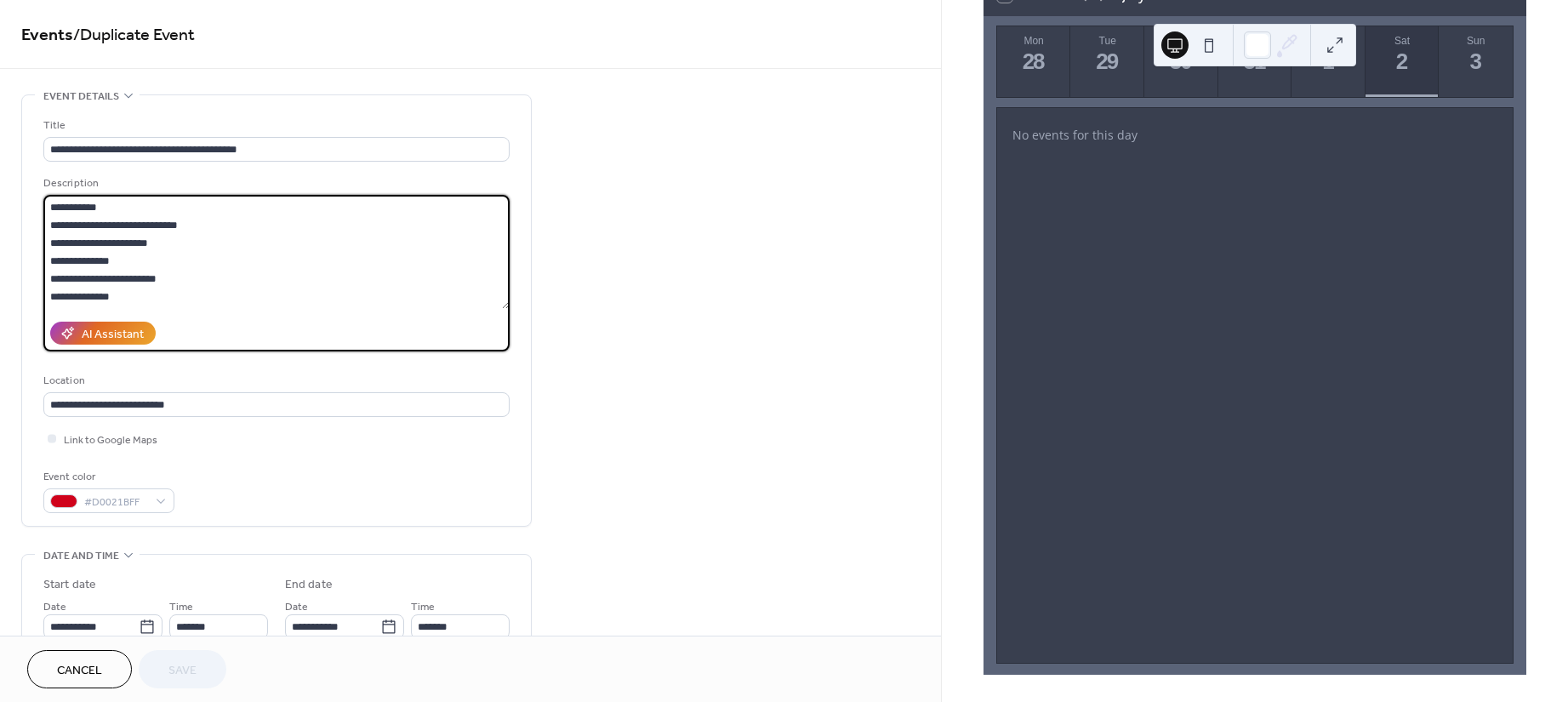 click on "**********" at bounding box center (277, 252) 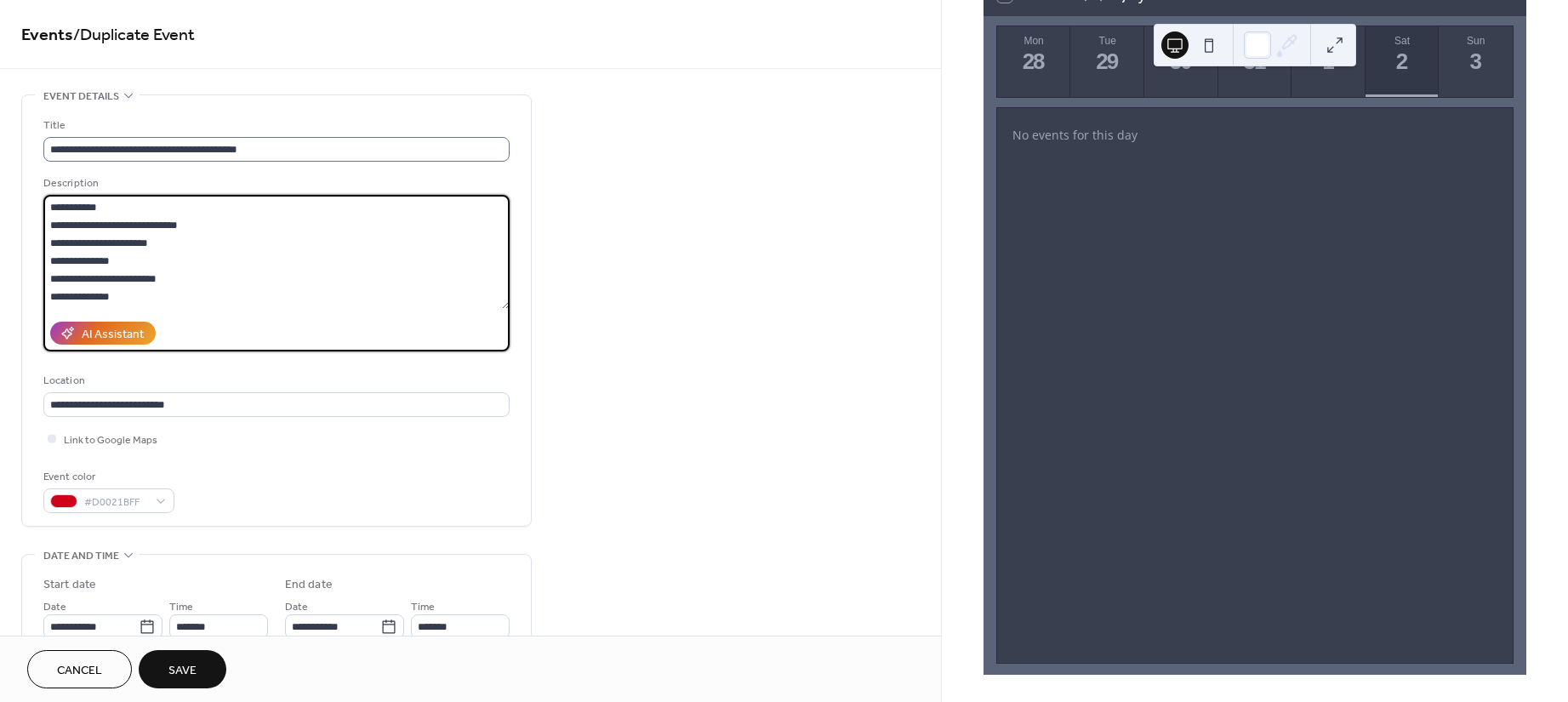 type on "**********" 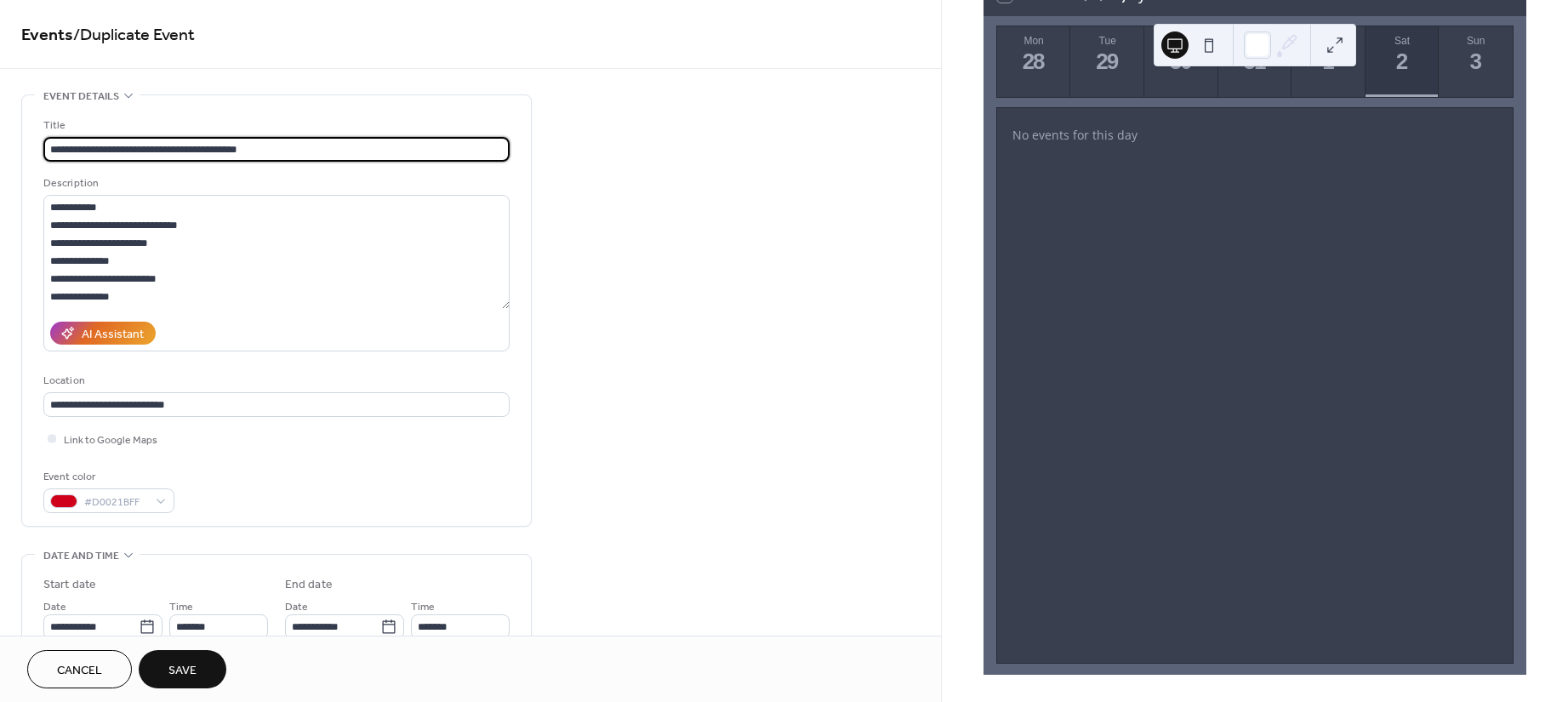 click on "**********" at bounding box center (277, 149) 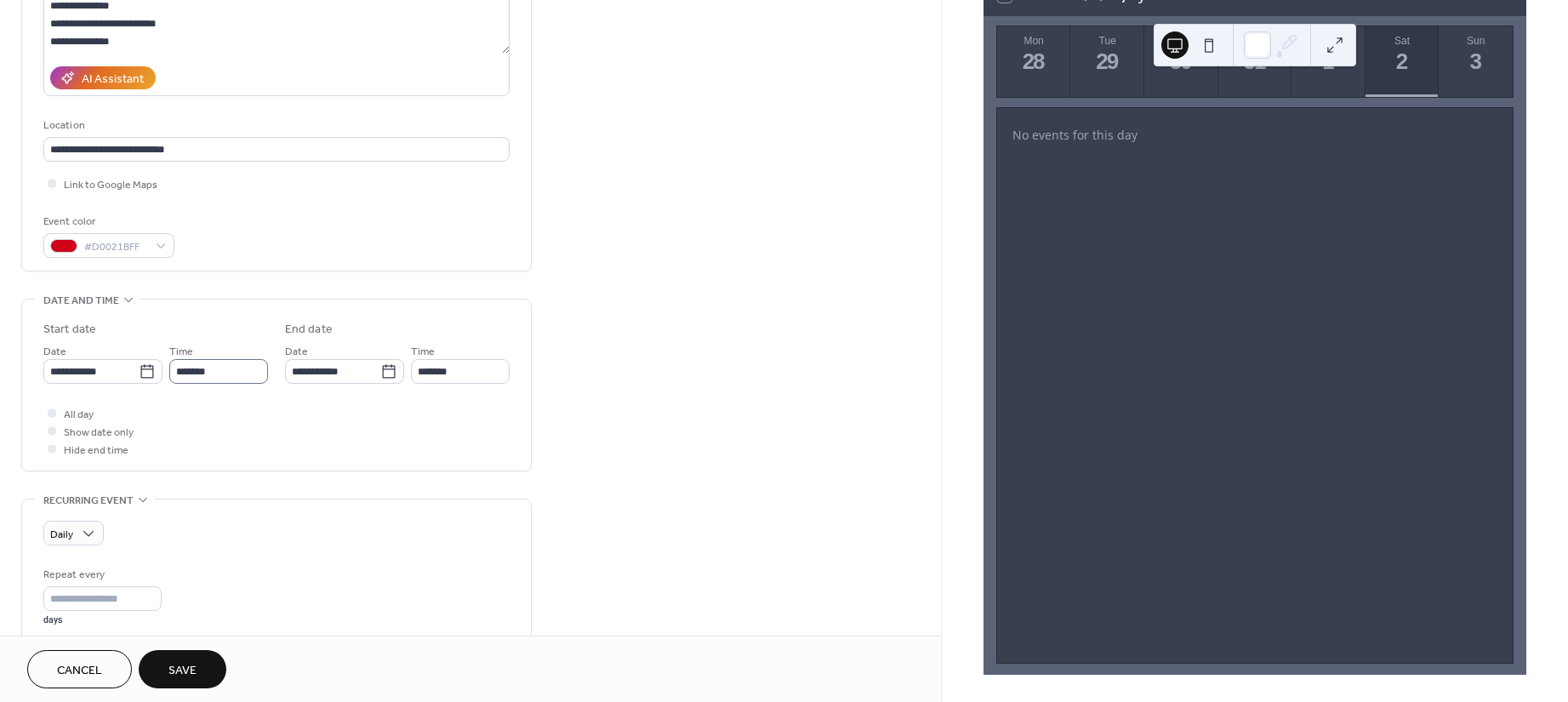 scroll, scrollTop: 226, scrollLeft: 0, axis: vertical 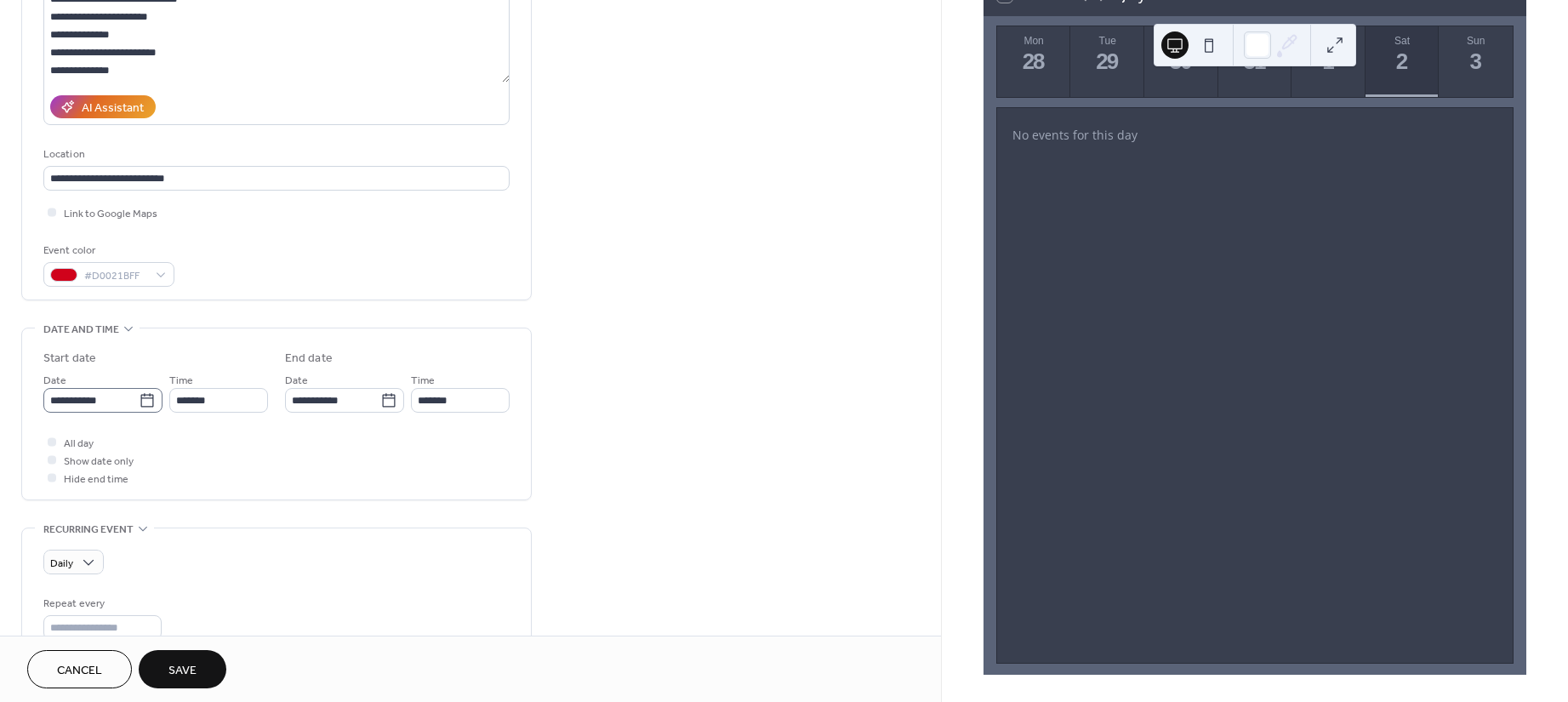 type on "**********" 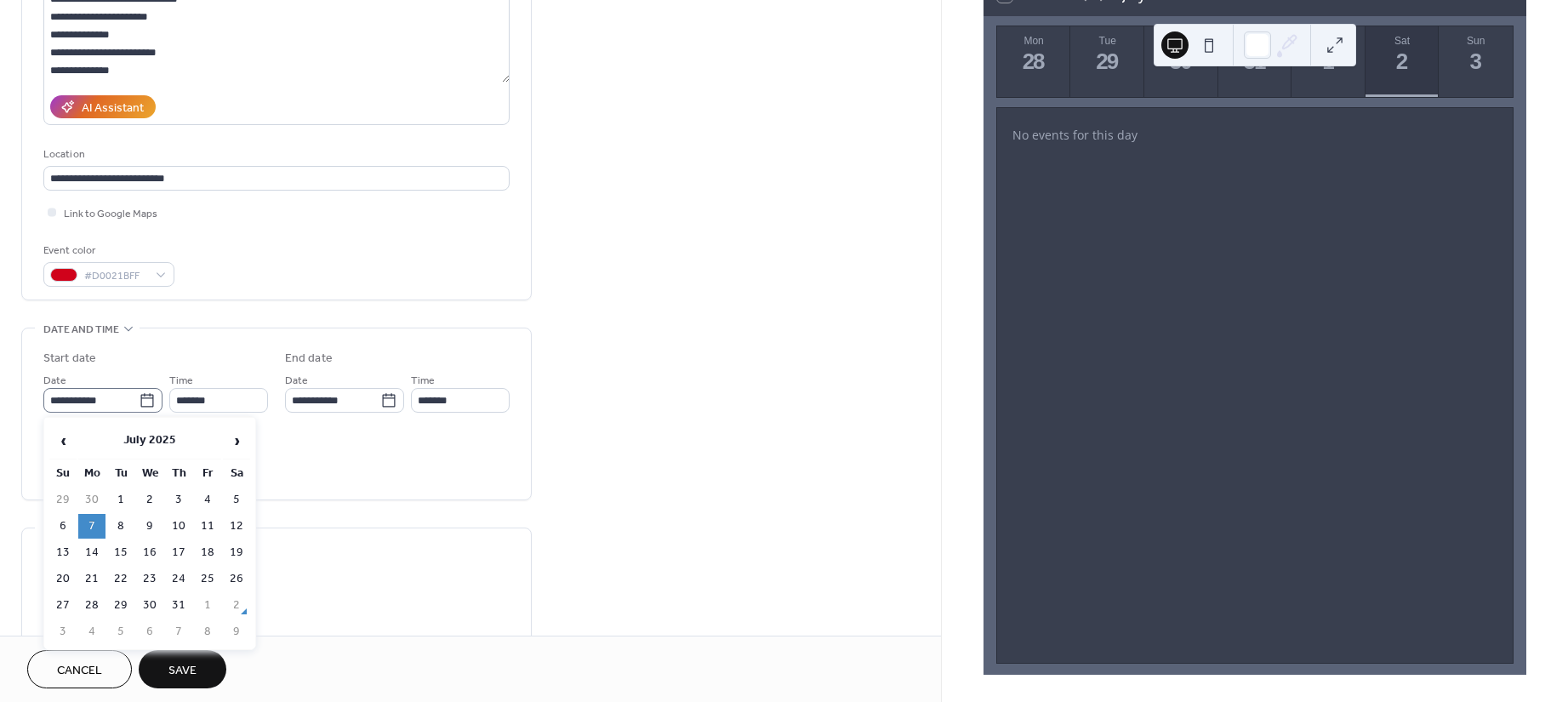 click 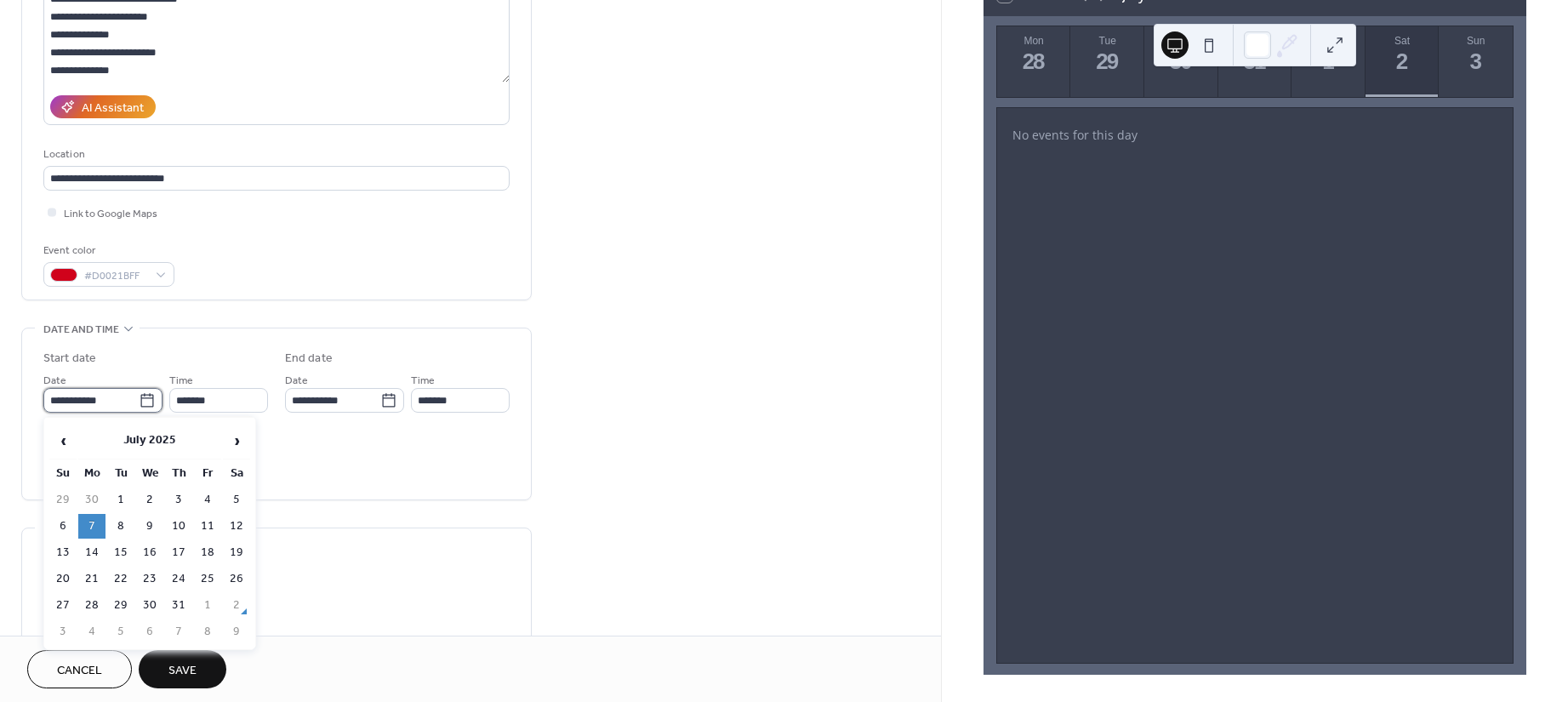 click on "**********" at bounding box center [91, 400] 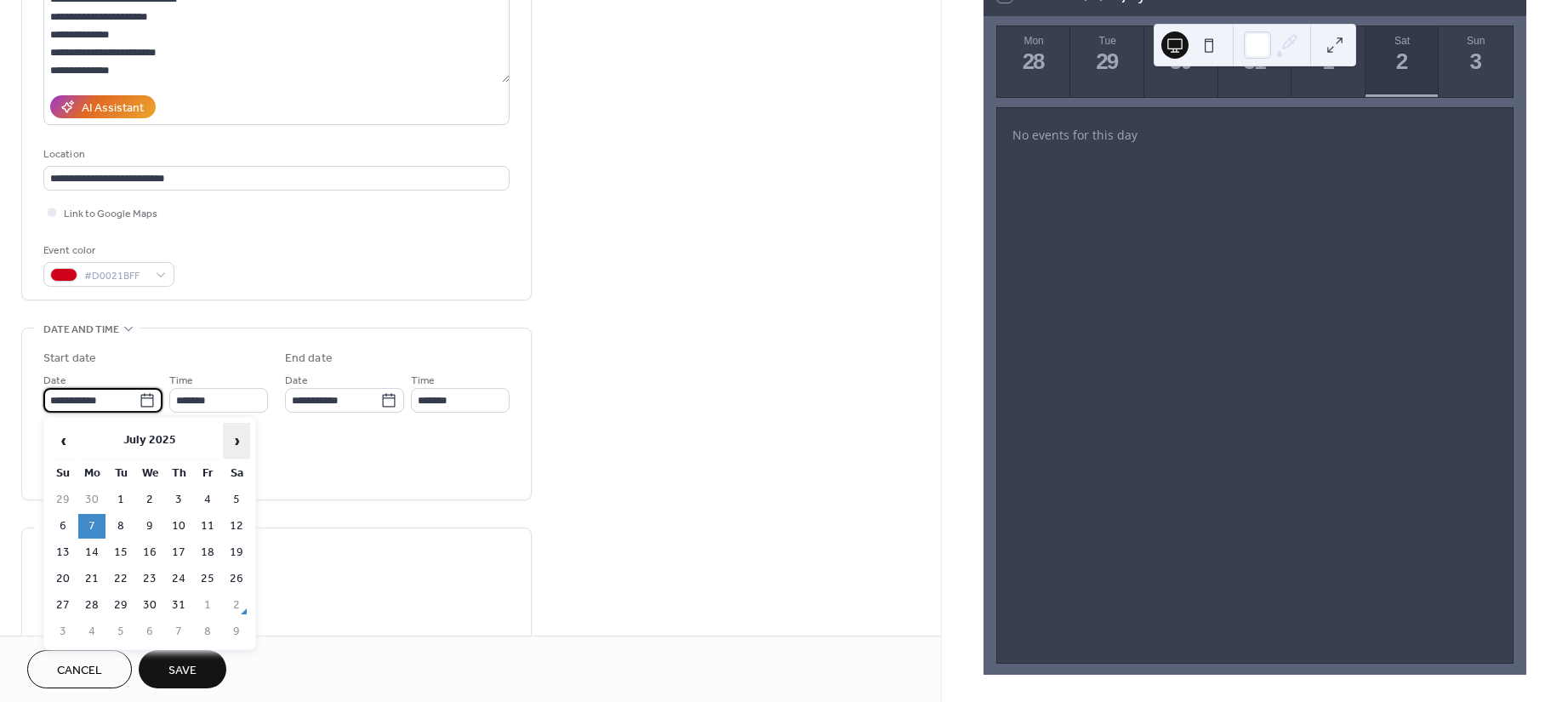 click on "›" at bounding box center (237, 441) 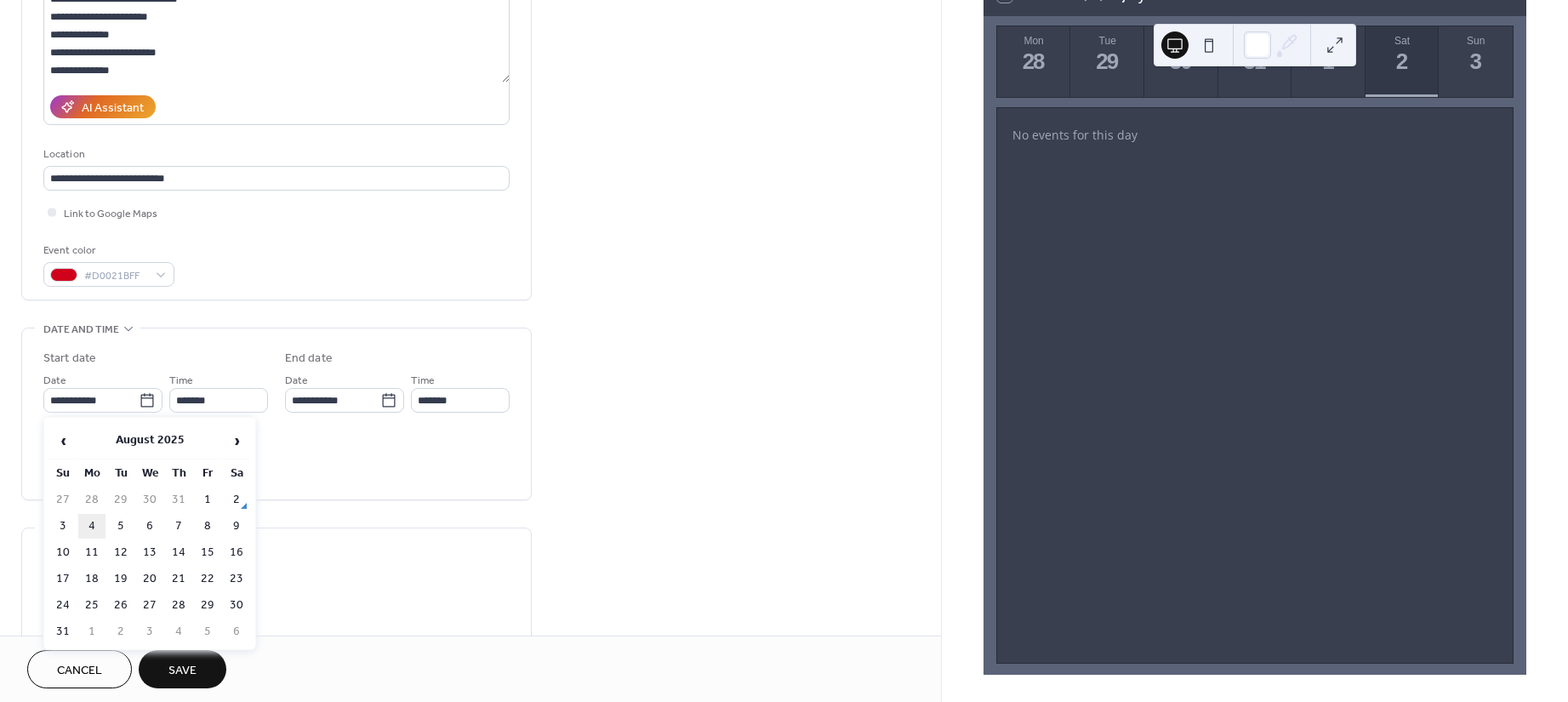 click on "4" at bounding box center [92, 526] 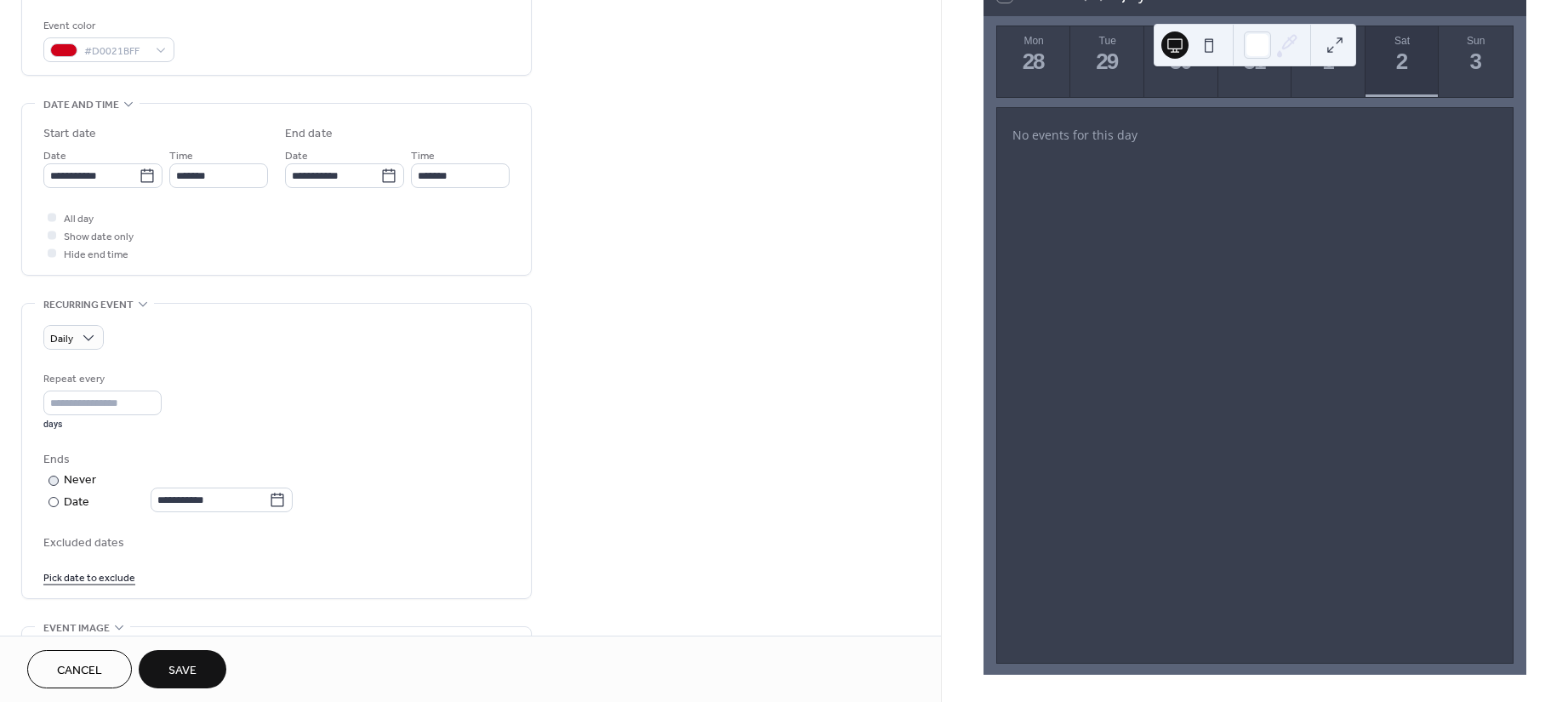 scroll, scrollTop: 454, scrollLeft: 0, axis: vertical 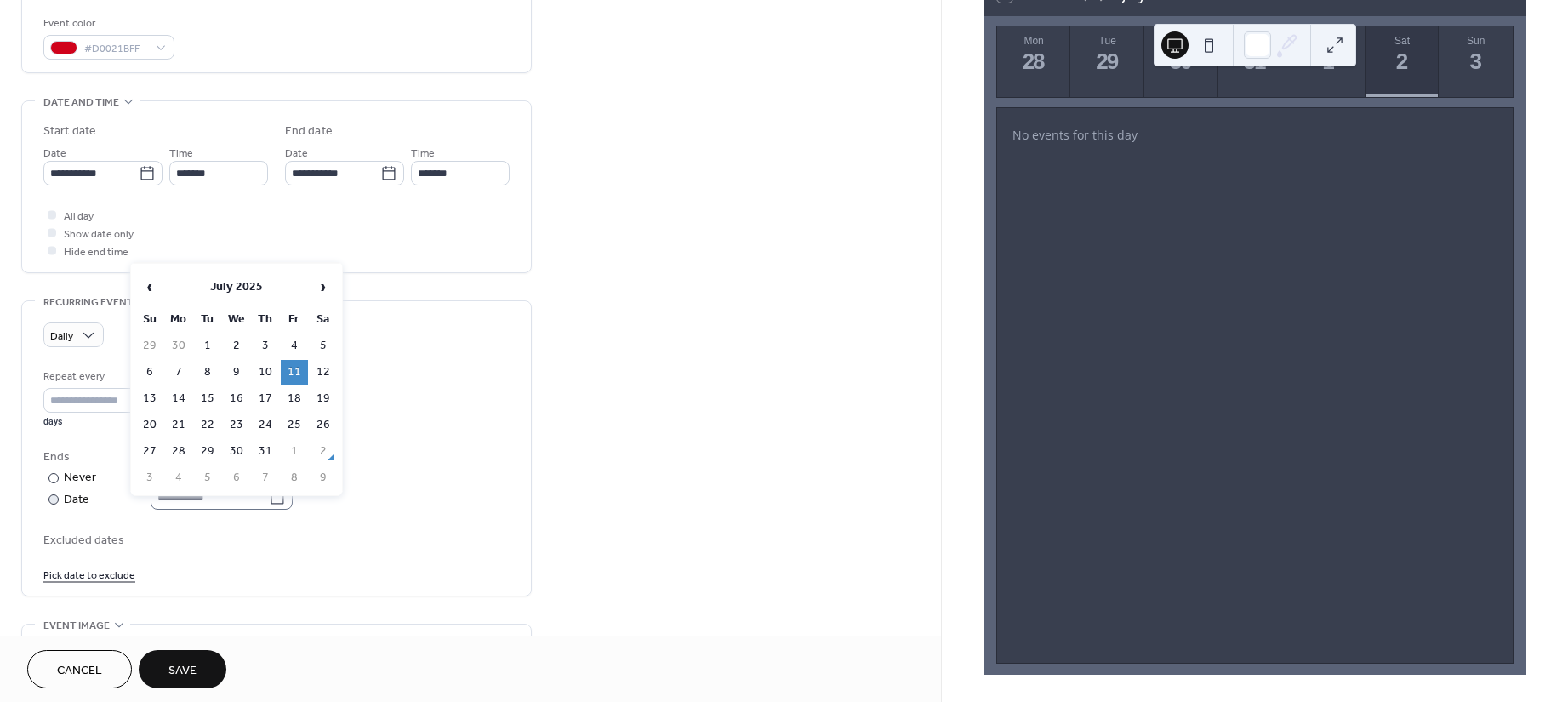 click 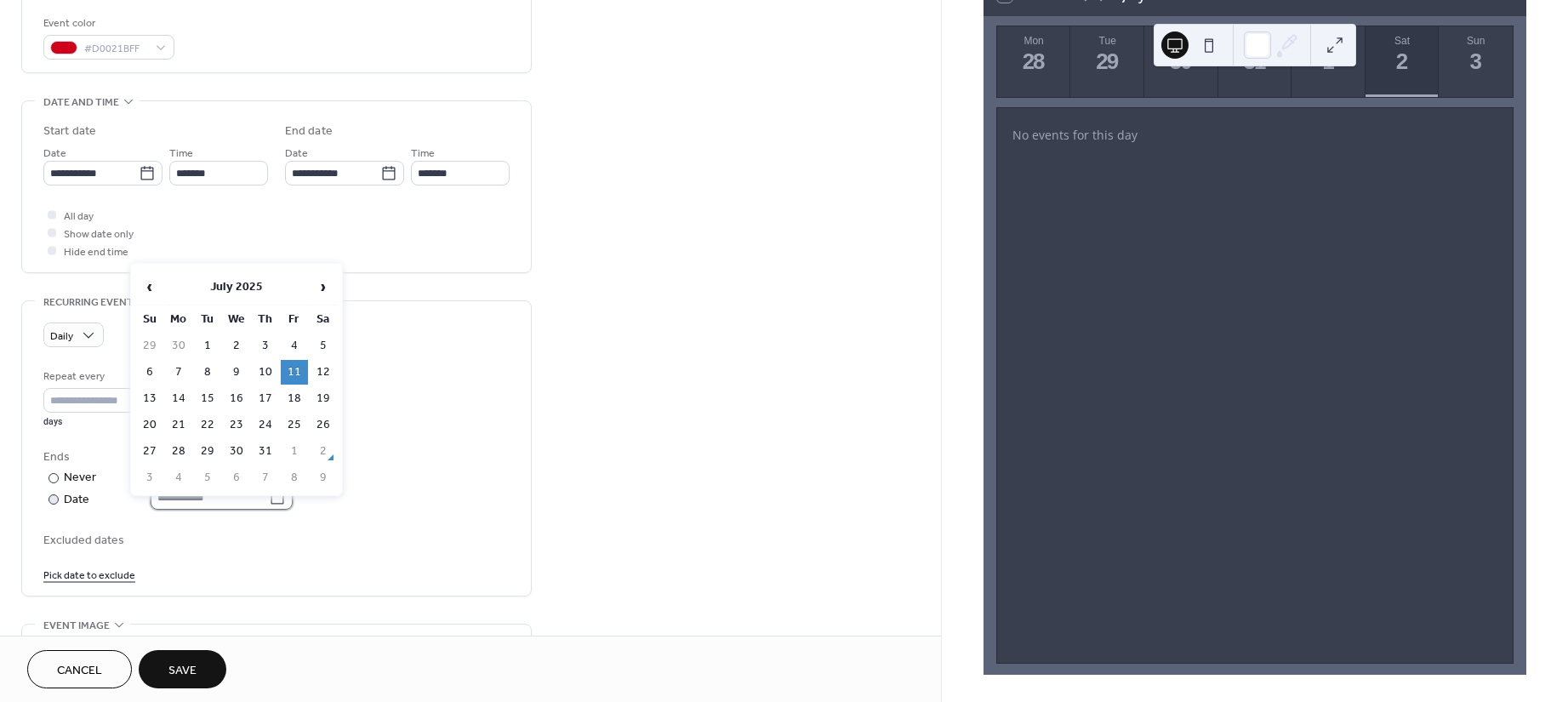click on "**********" at bounding box center (209, 497) 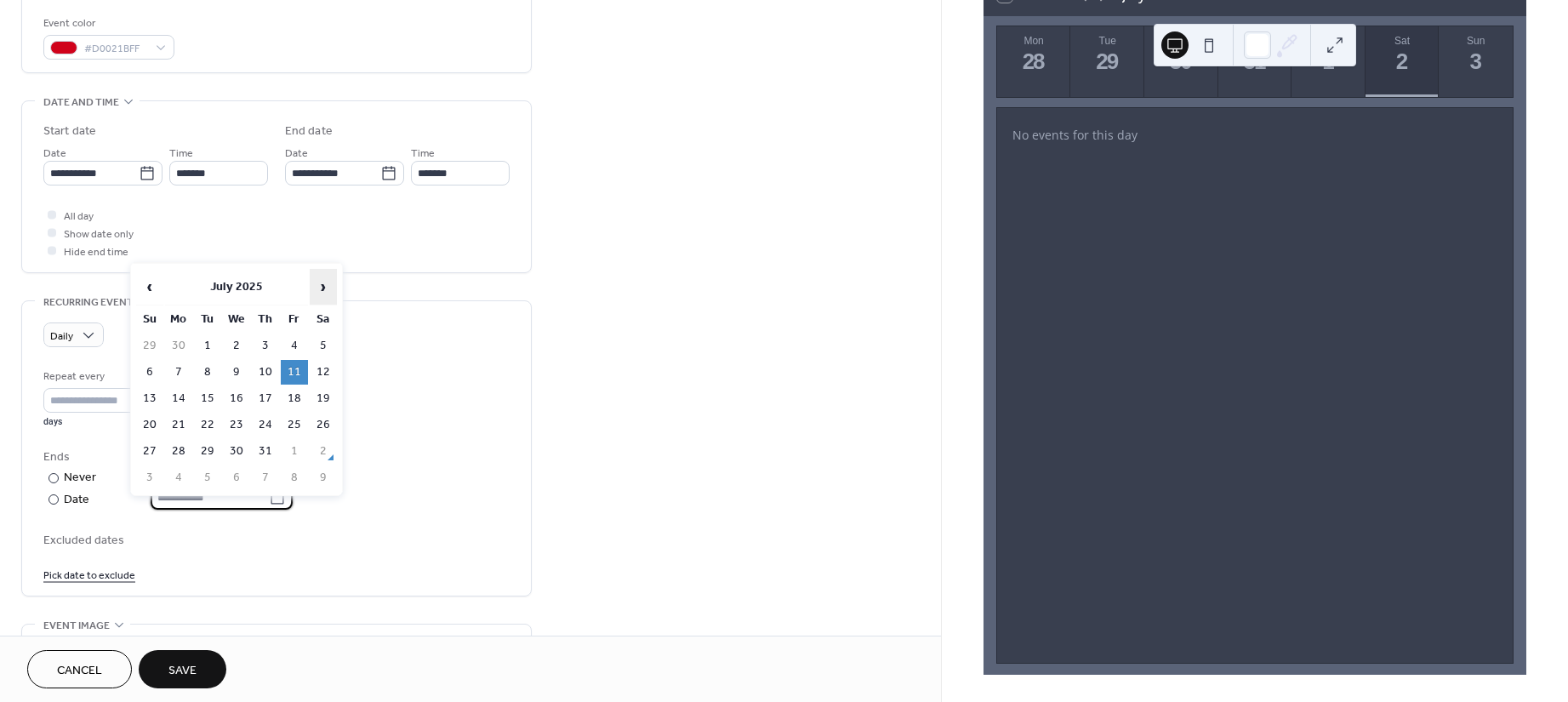 click on "›" at bounding box center [323, 287] 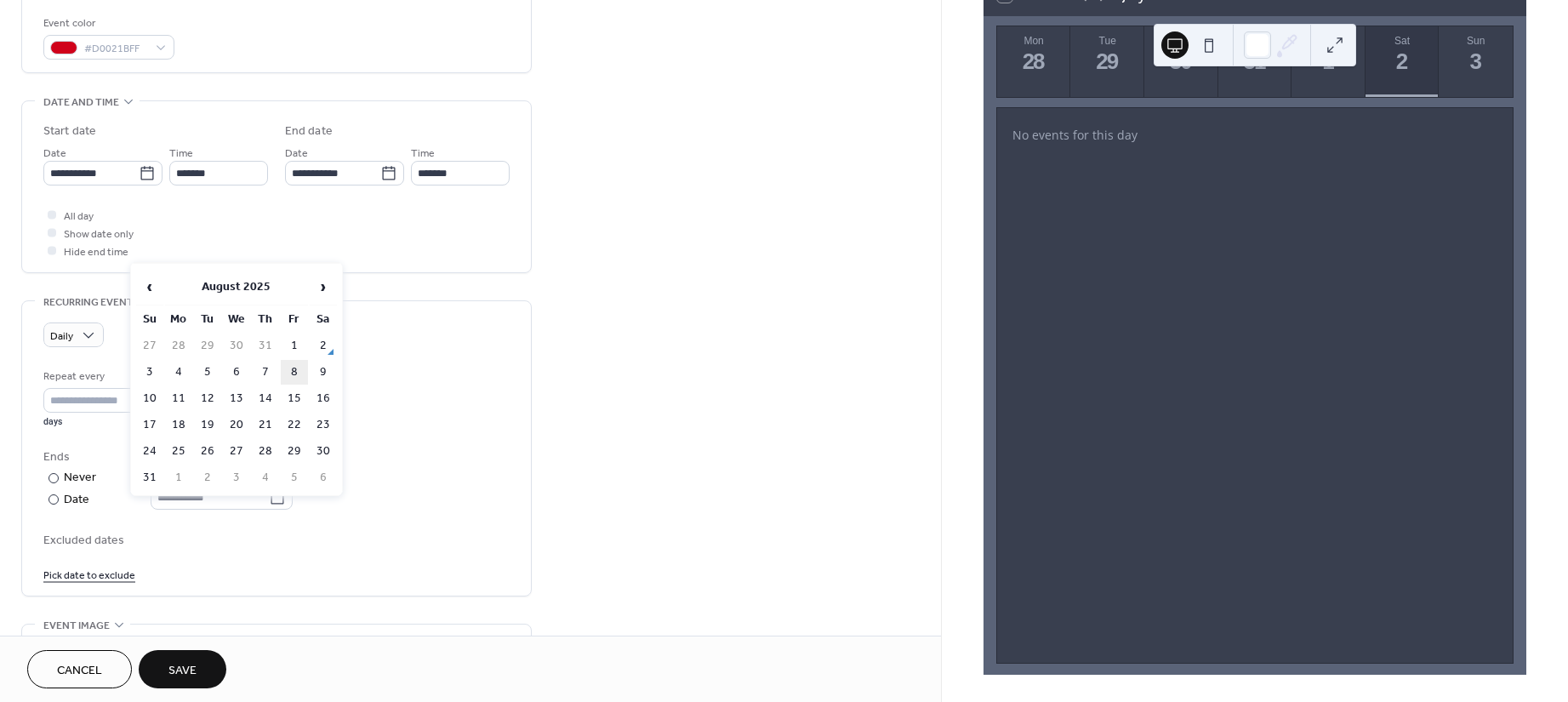 click on "8" at bounding box center (294, 372) 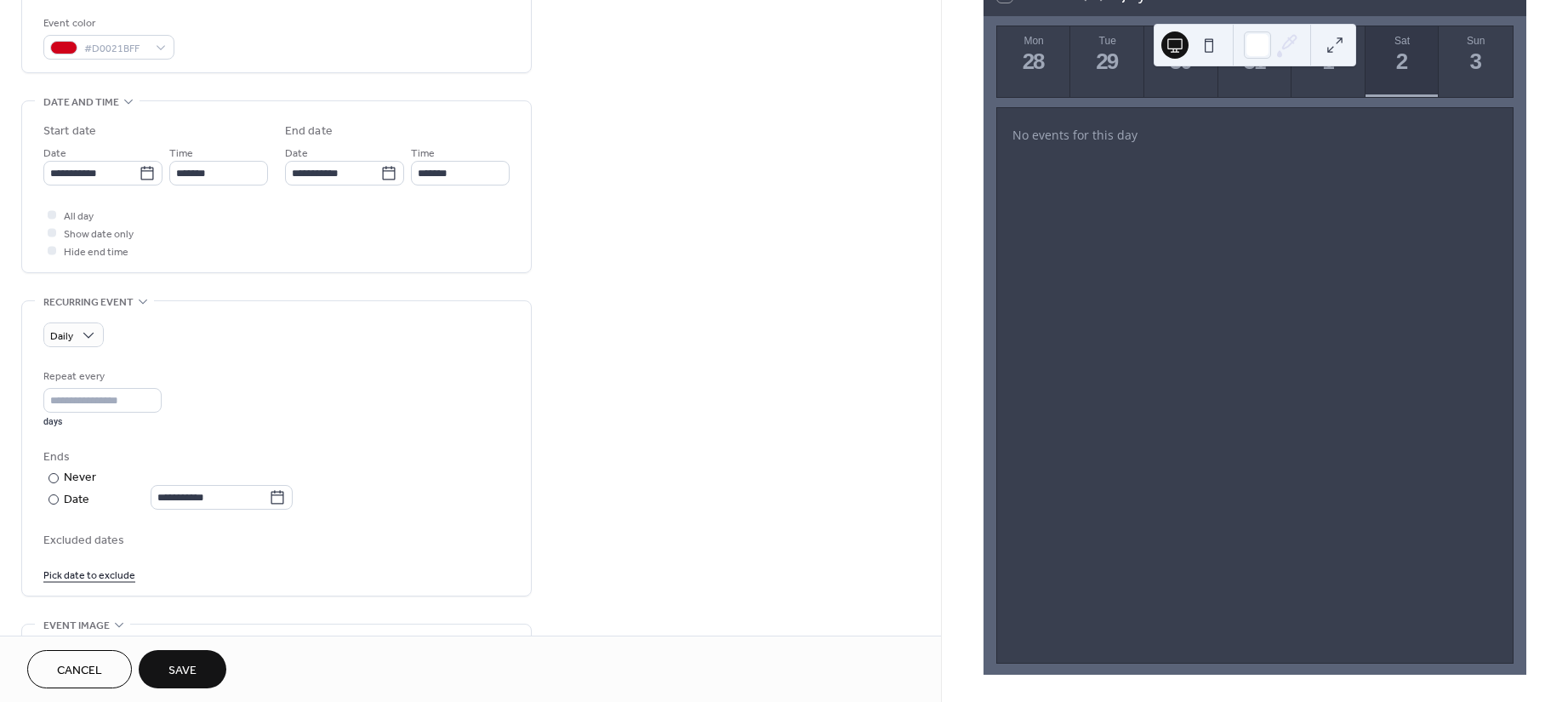click on "Save" at bounding box center [182, 671] 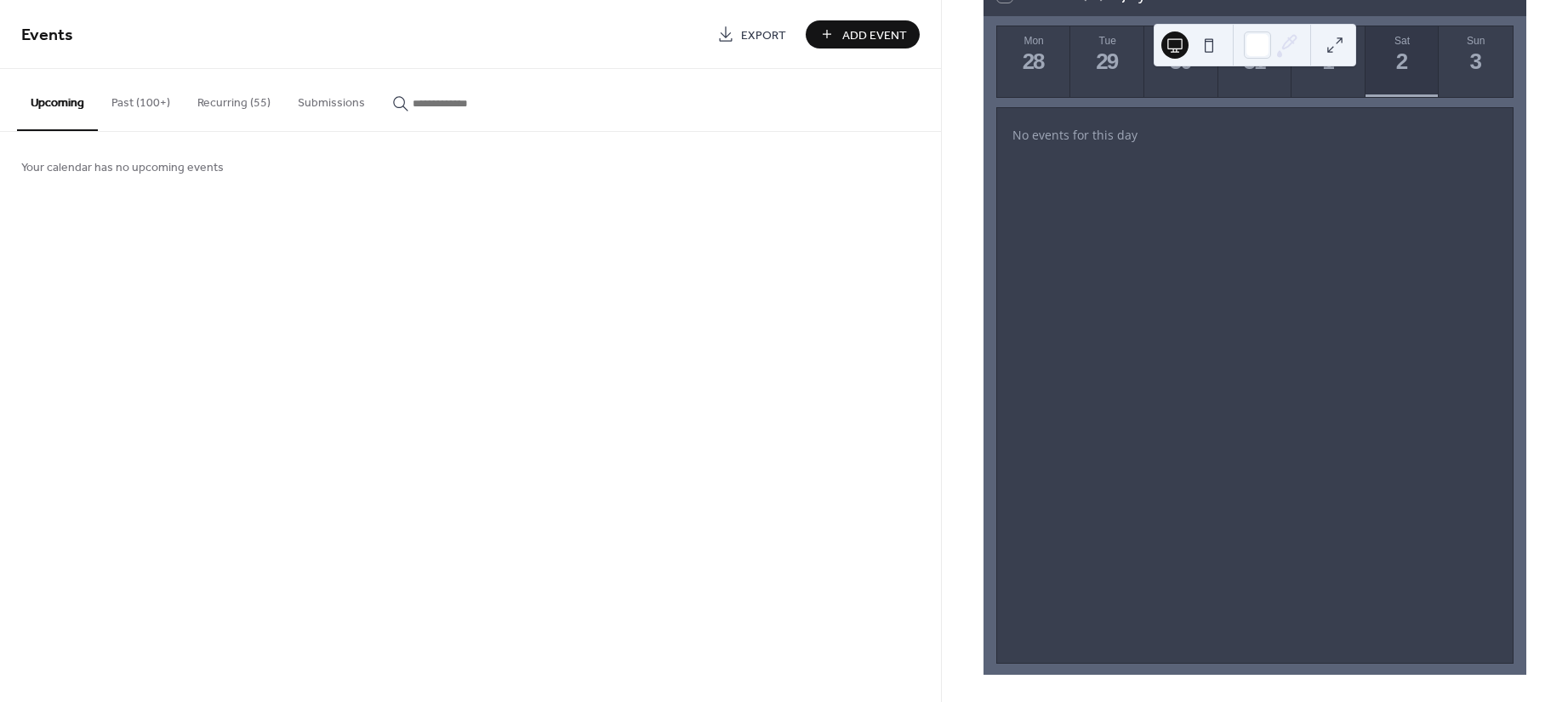 click on "Recurring (55)" at bounding box center [234, 99] 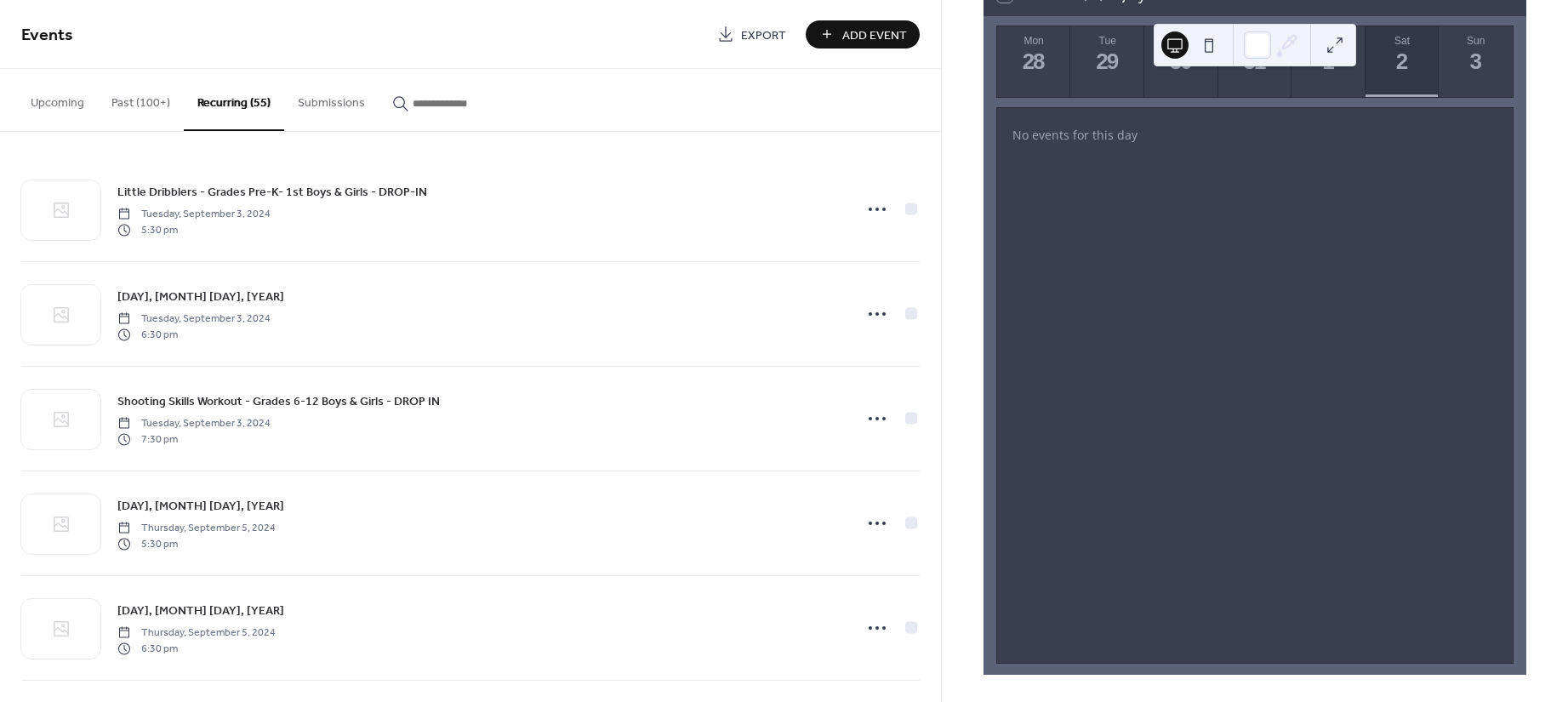 click on "Upcoming" at bounding box center [57, 99] 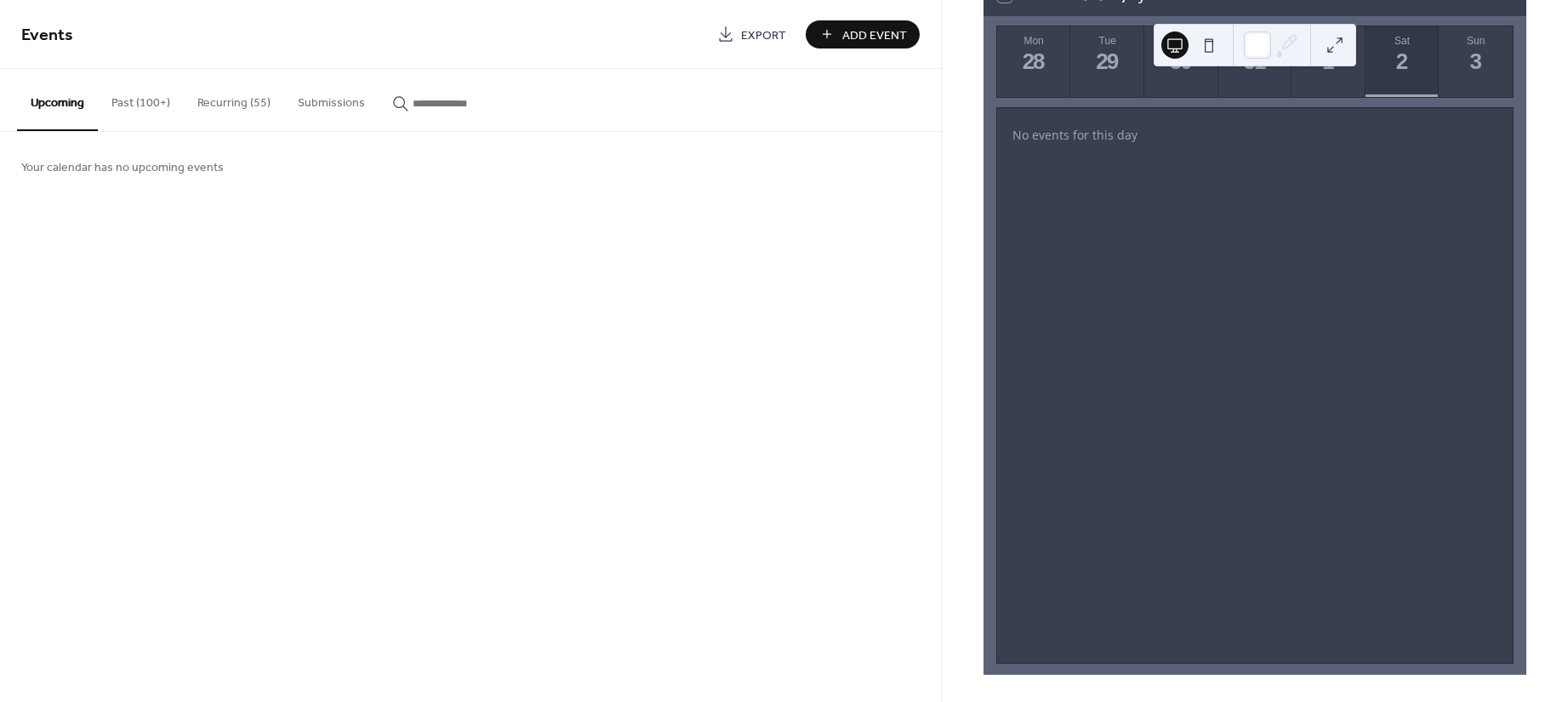 click on "Submissions" at bounding box center [331, 99] 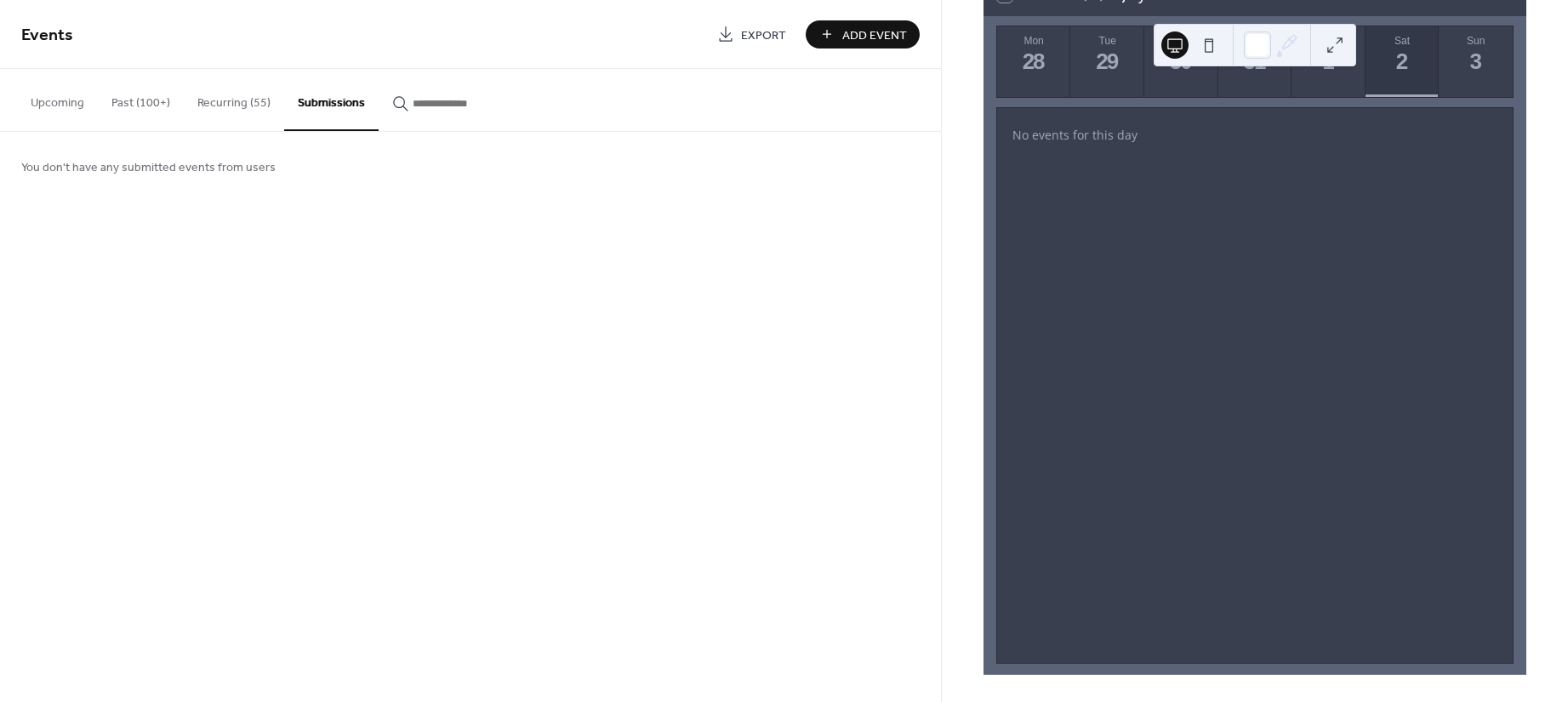 click at bounding box center (464, 103) 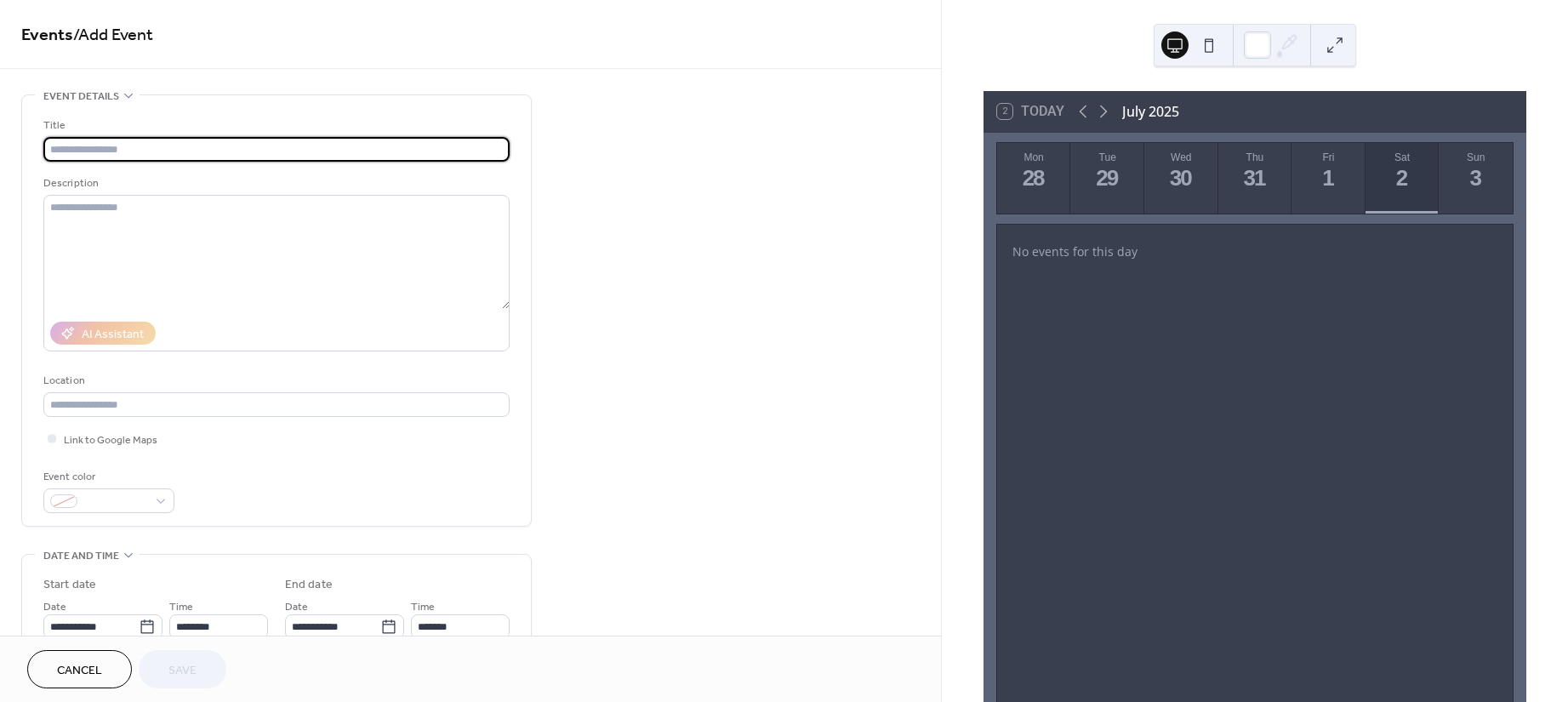 scroll, scrollTop: 0, scrollLeft: 0, axis: both 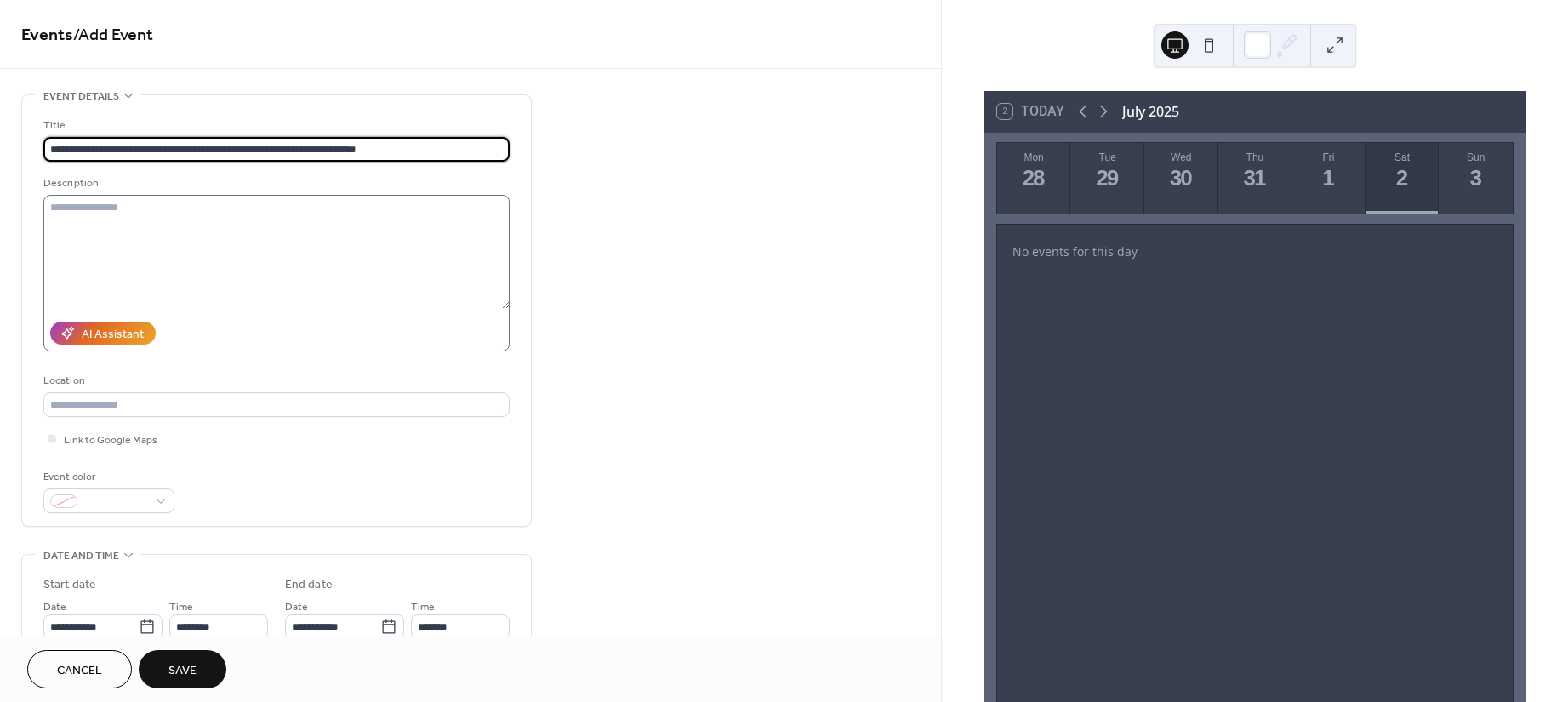 type on "**********" 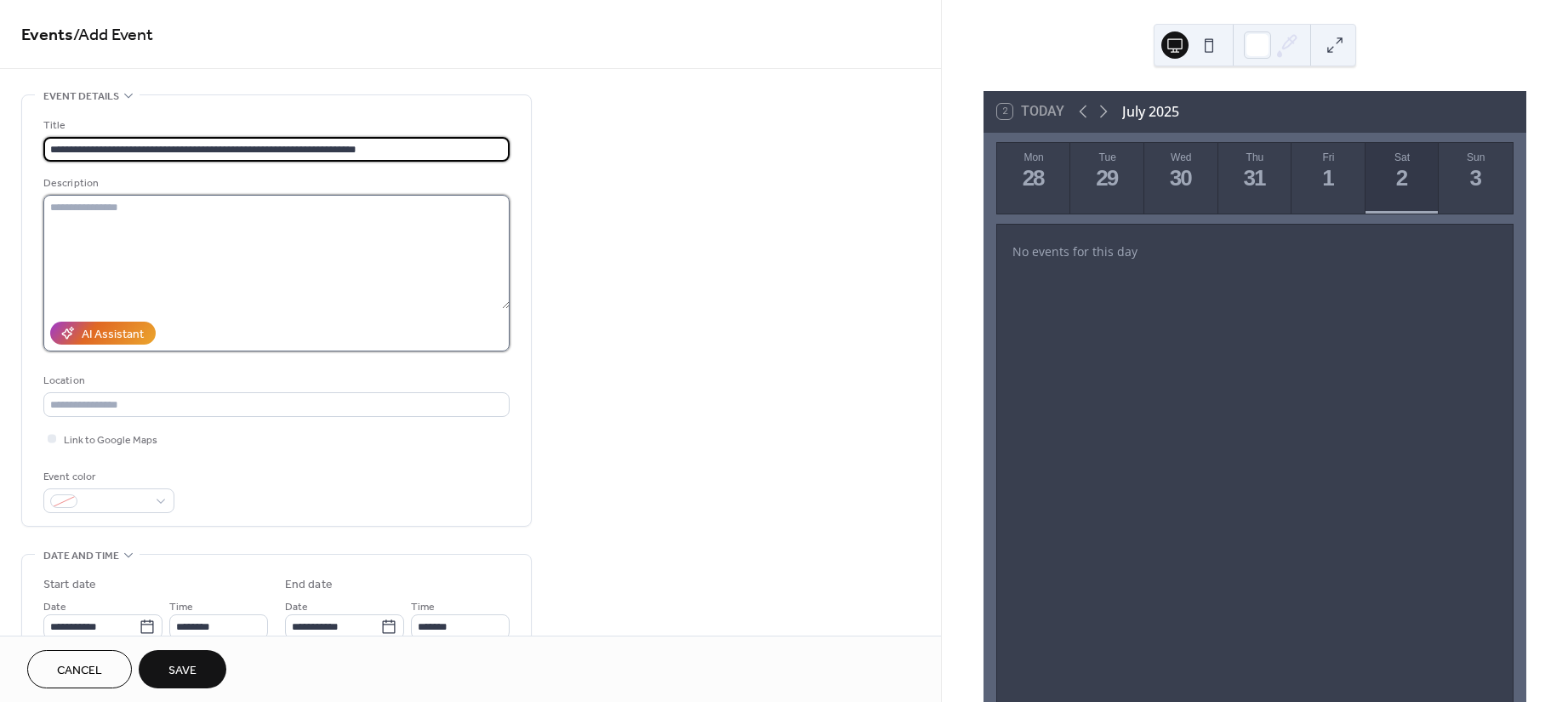click at bounding box center [277, 252] 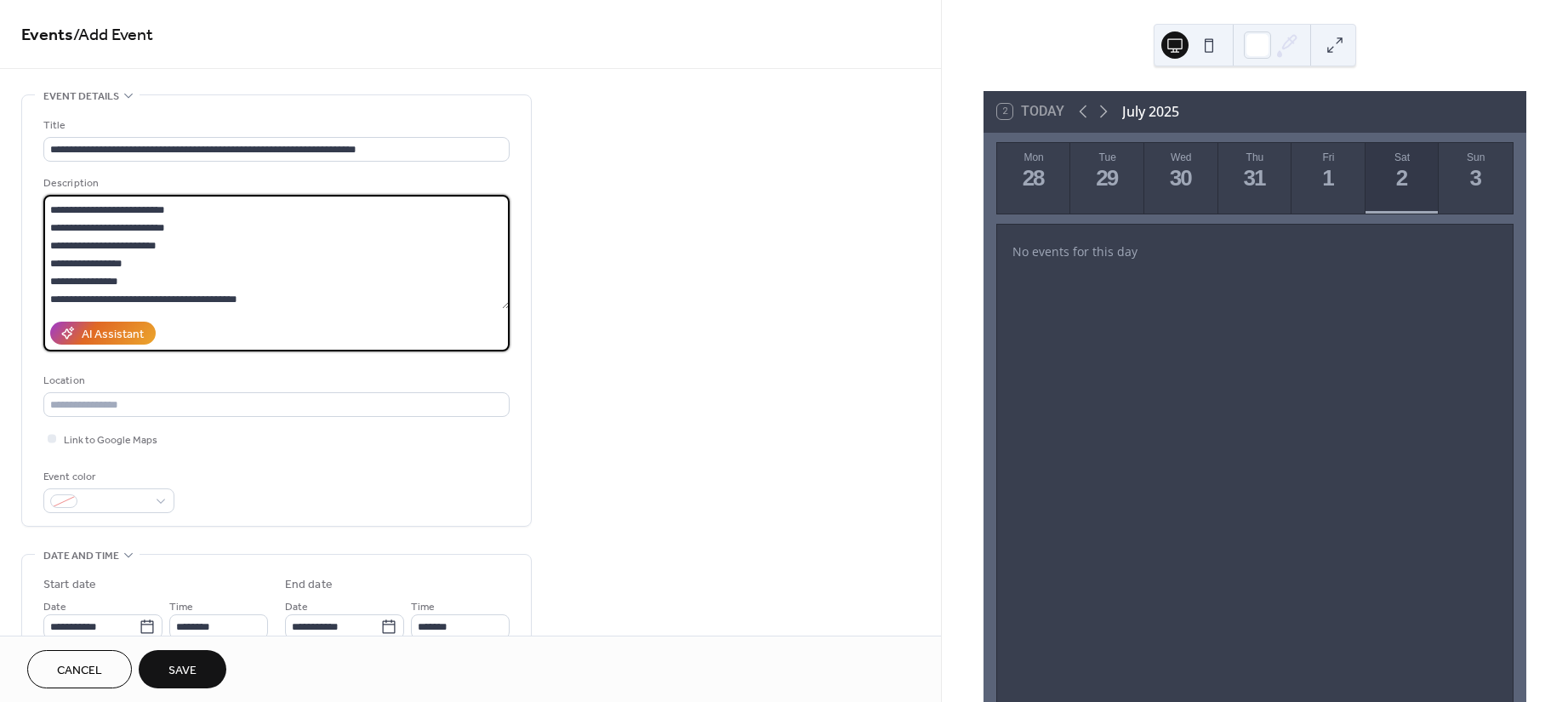 scroll, scrollTop: 33, scrollLeft: 0, axis: vertical 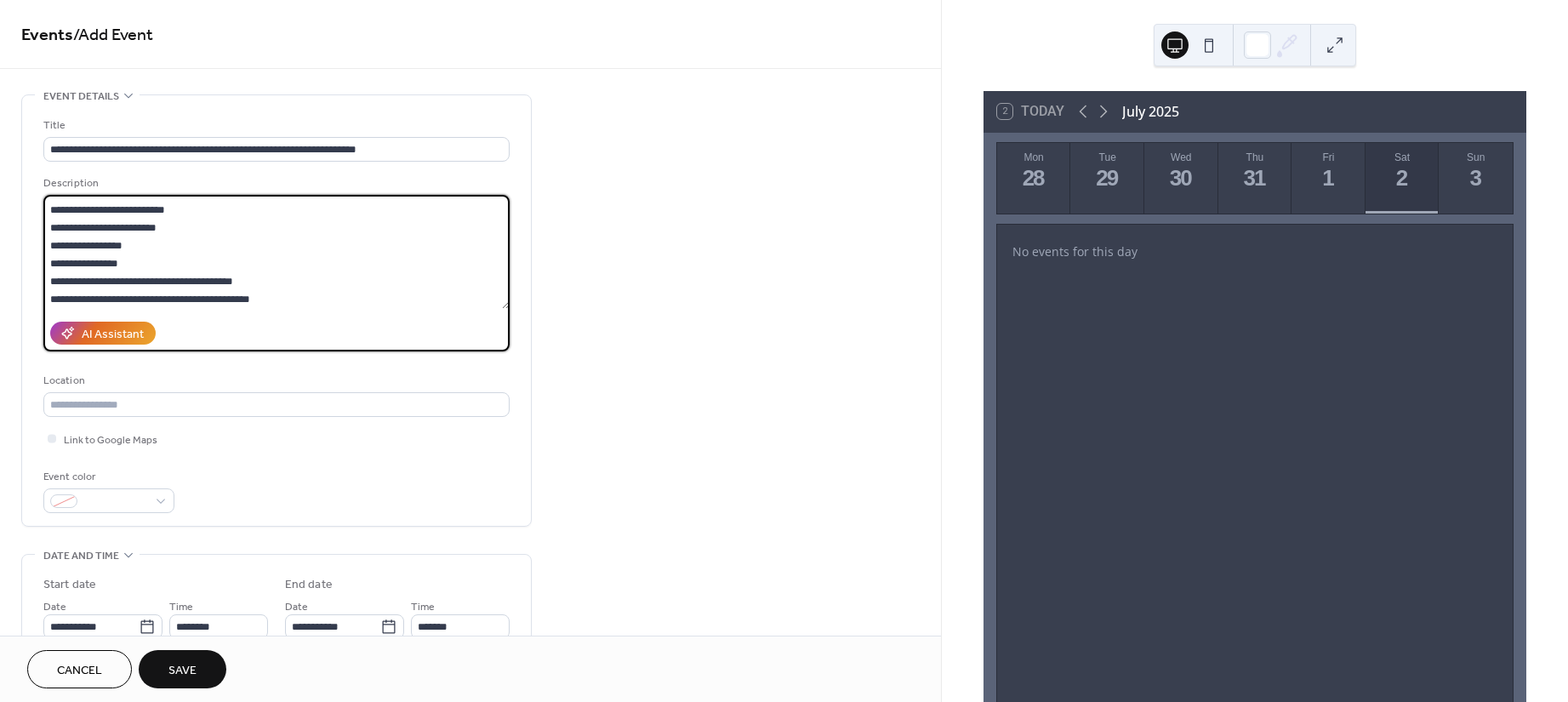 type on "**********" 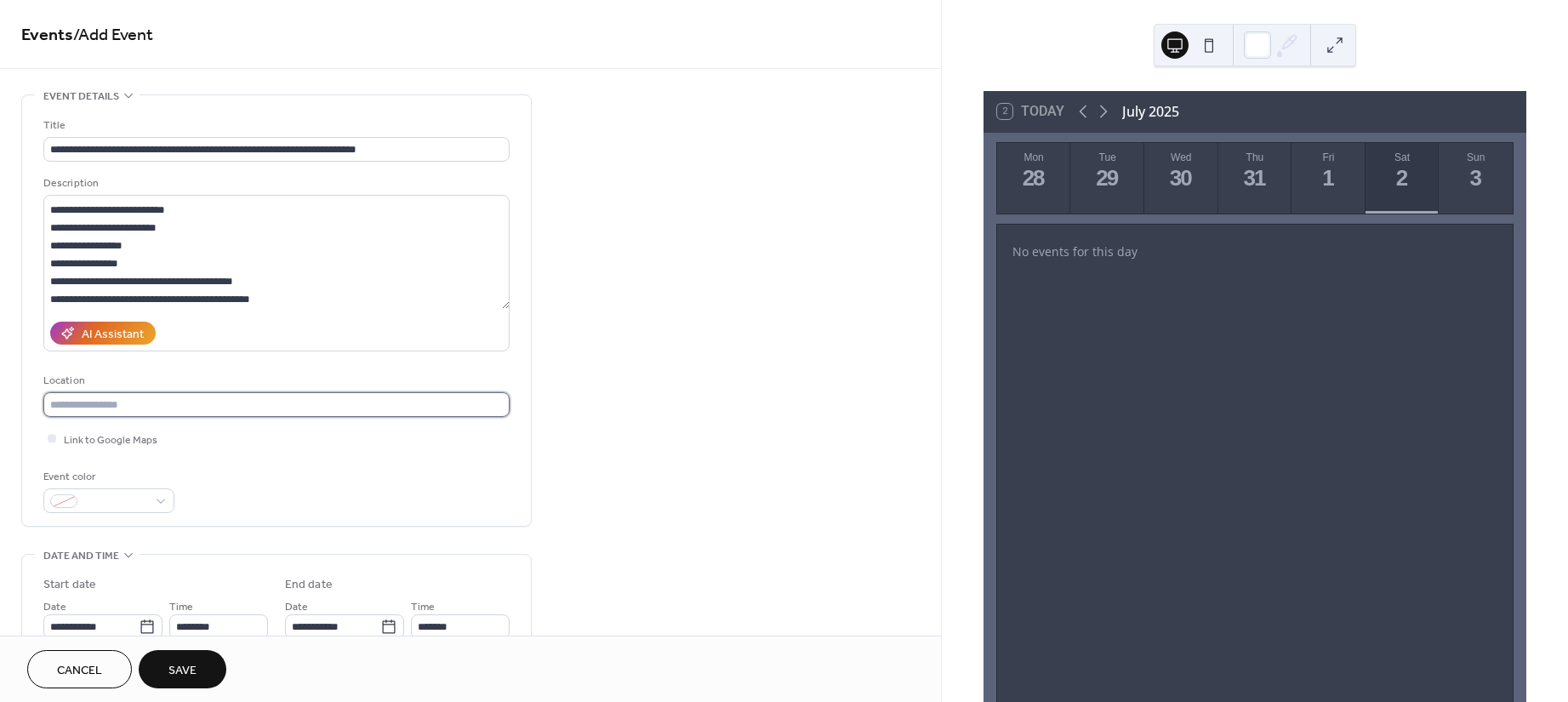 click at bounding box center [277, 404] 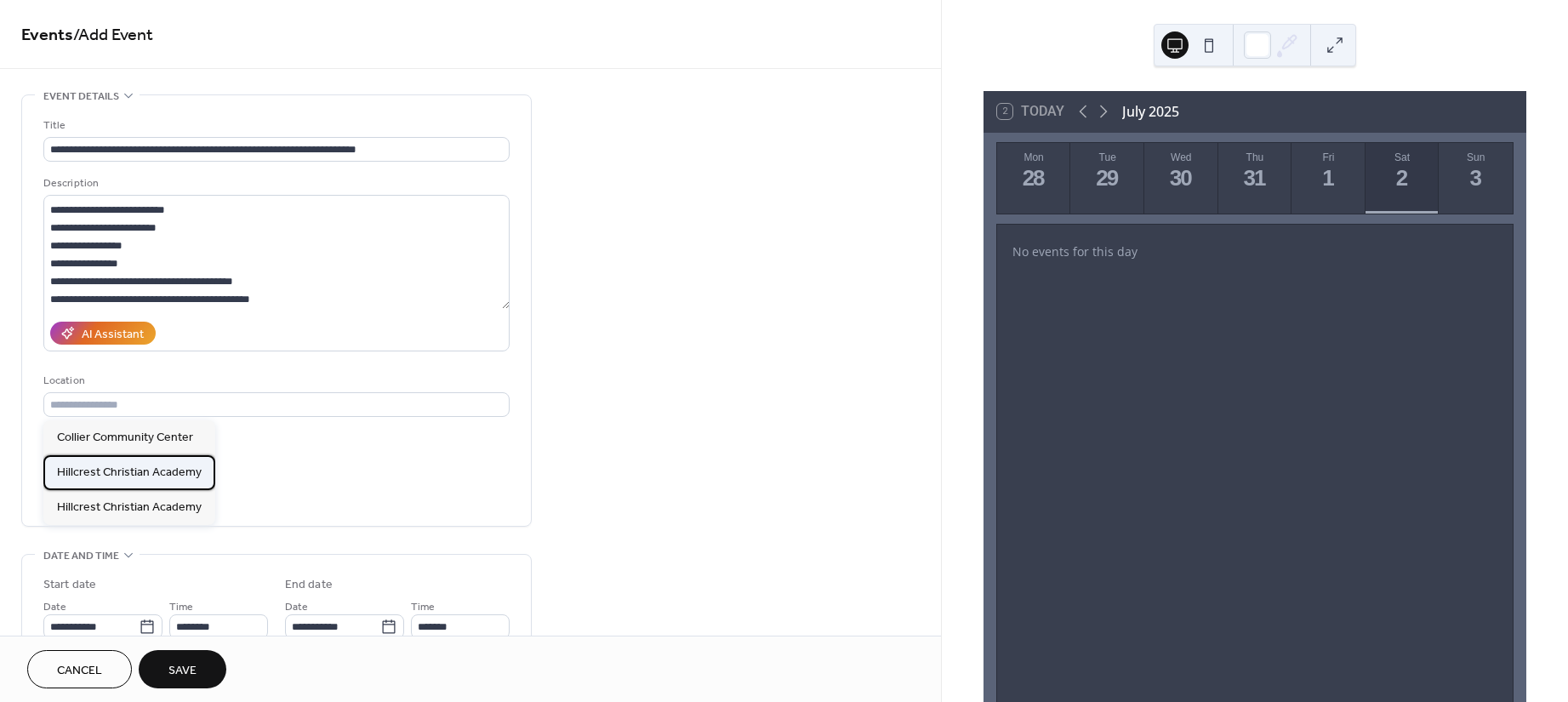 click on "Hillcrest Christian Academy" at bounding box center (129, 472) 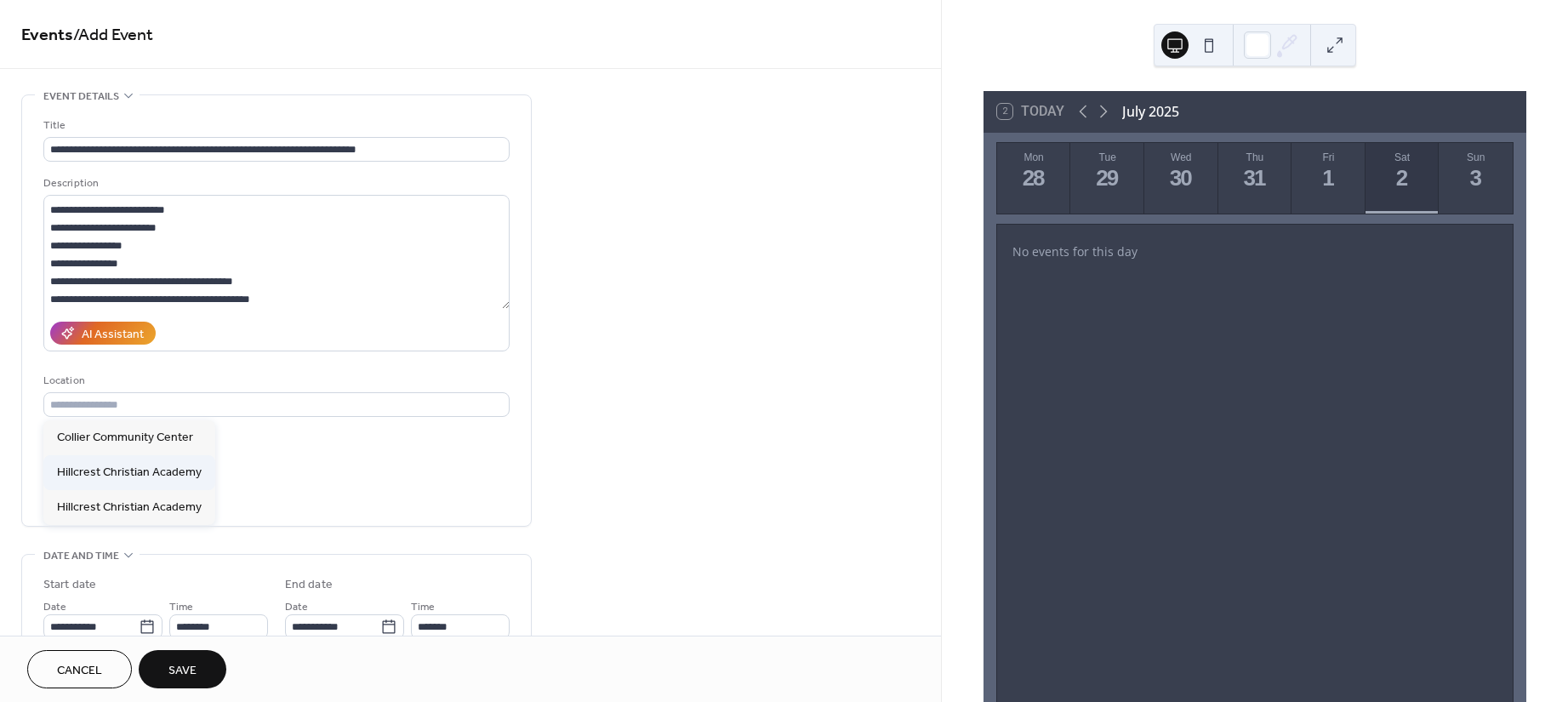 type on "**********" 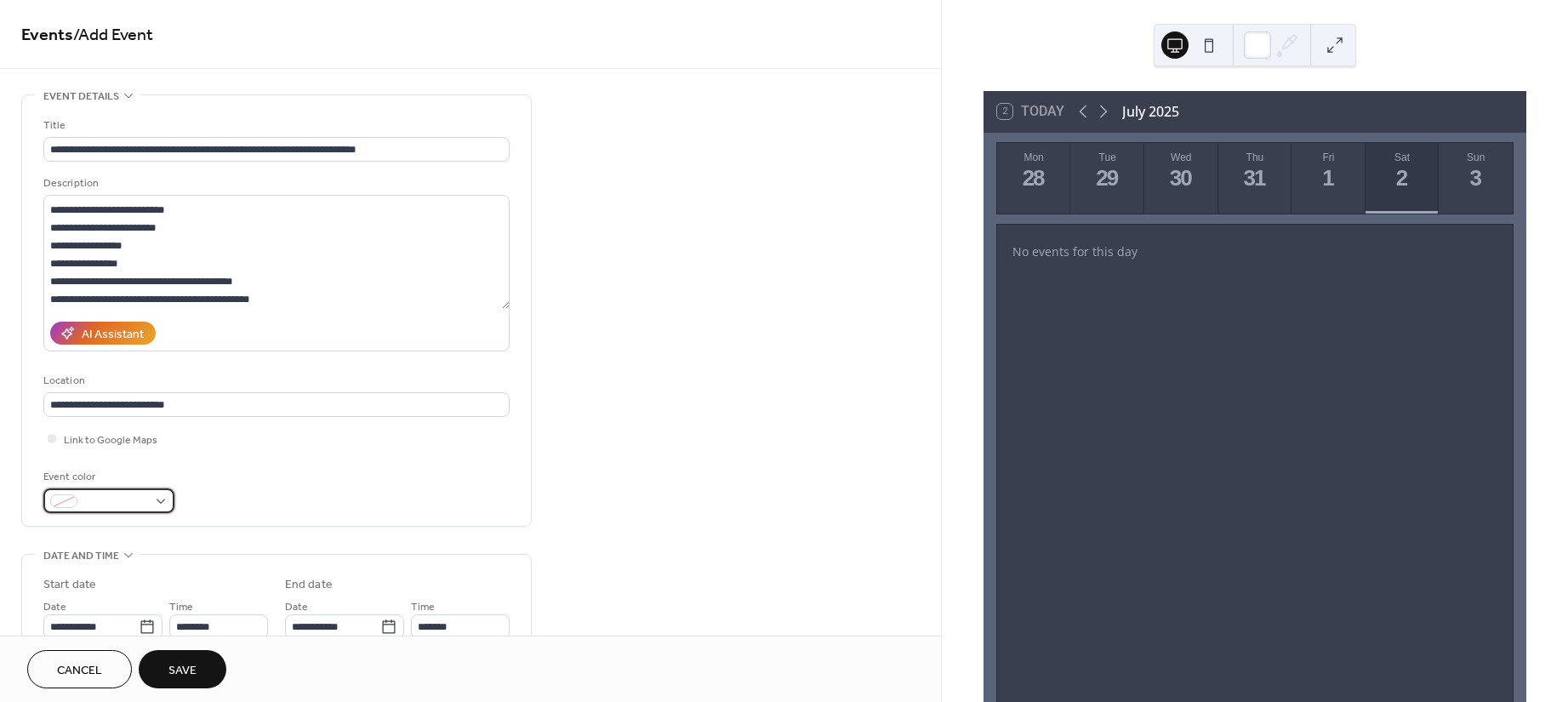 click at bounding box center (116, 502) 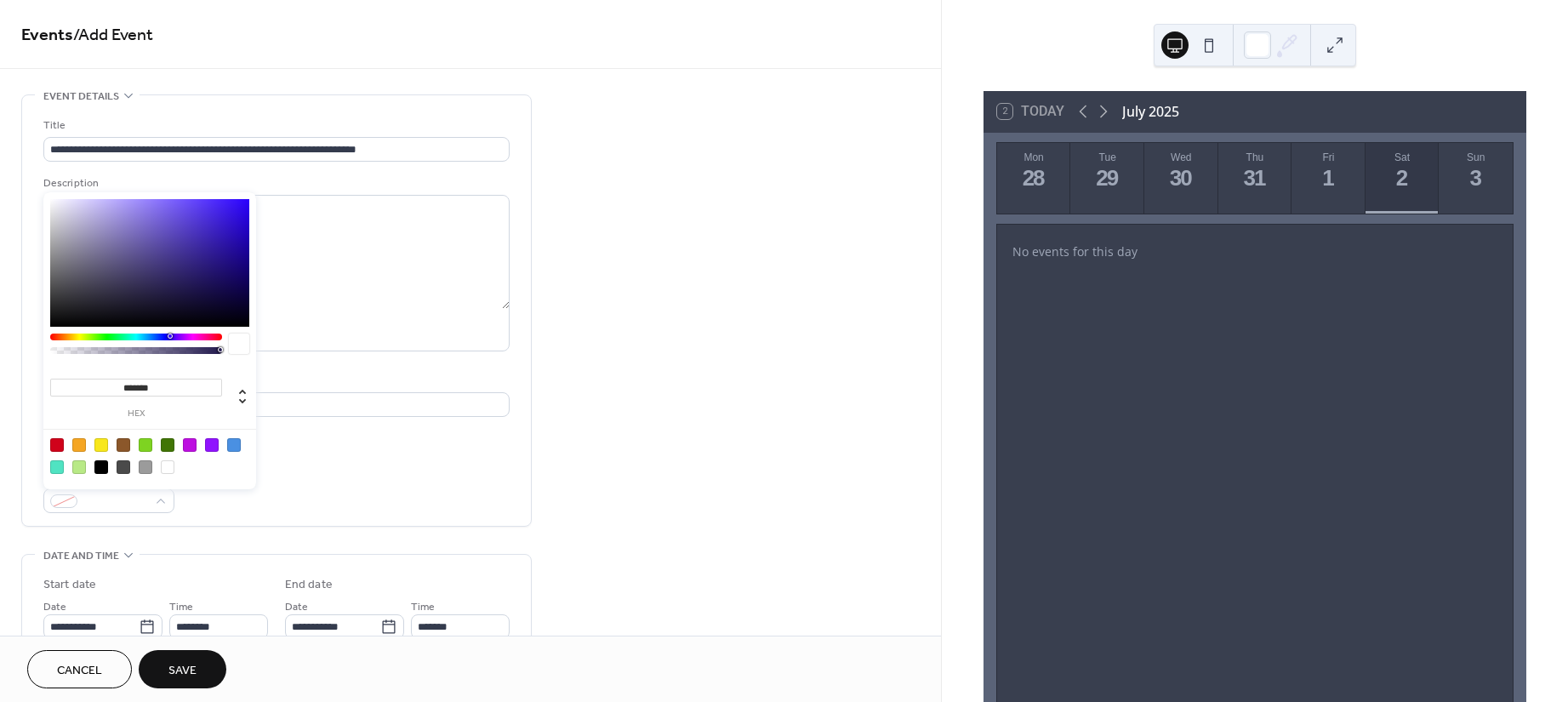 click at bounding box center [168, 467] 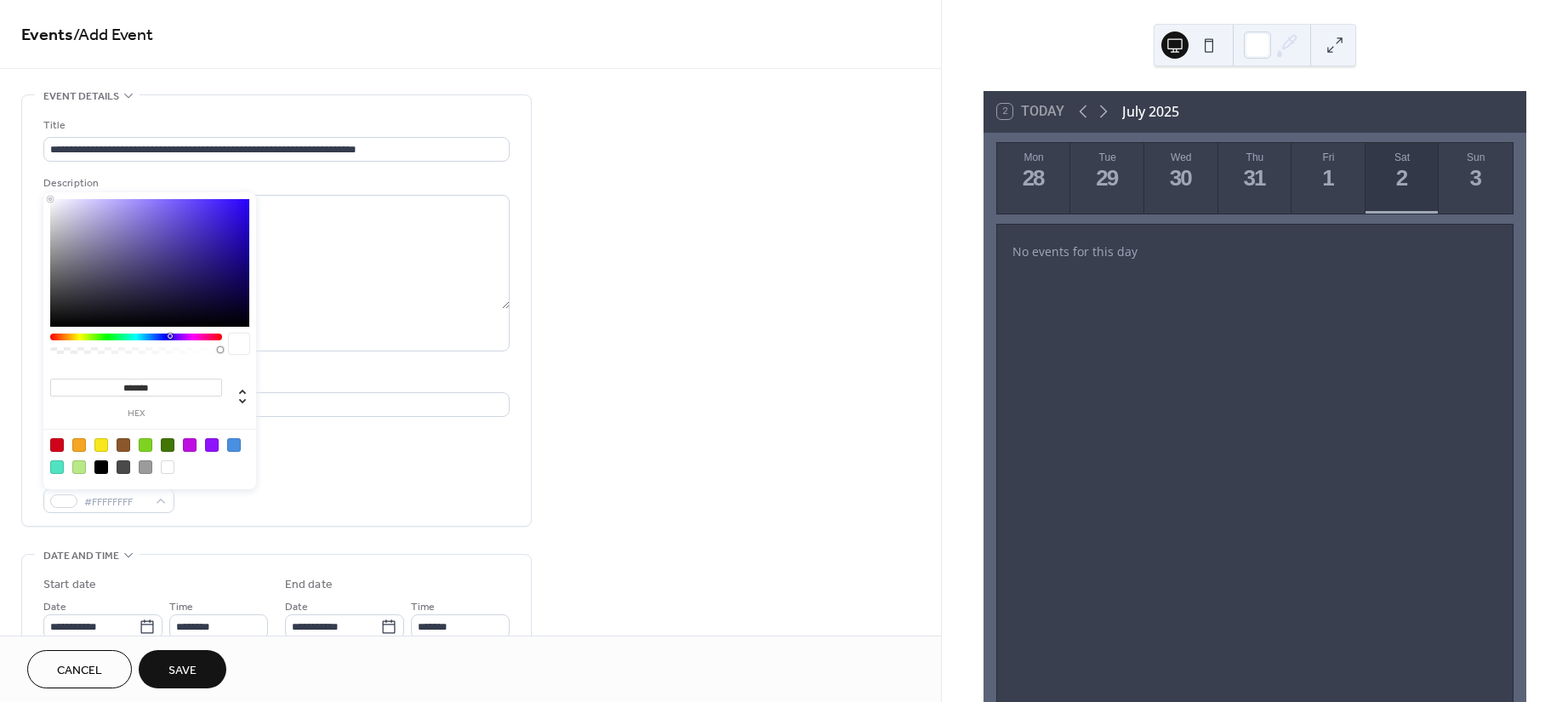 click on "Event color #FFFFFFFF" at bounding box center (277, 490) 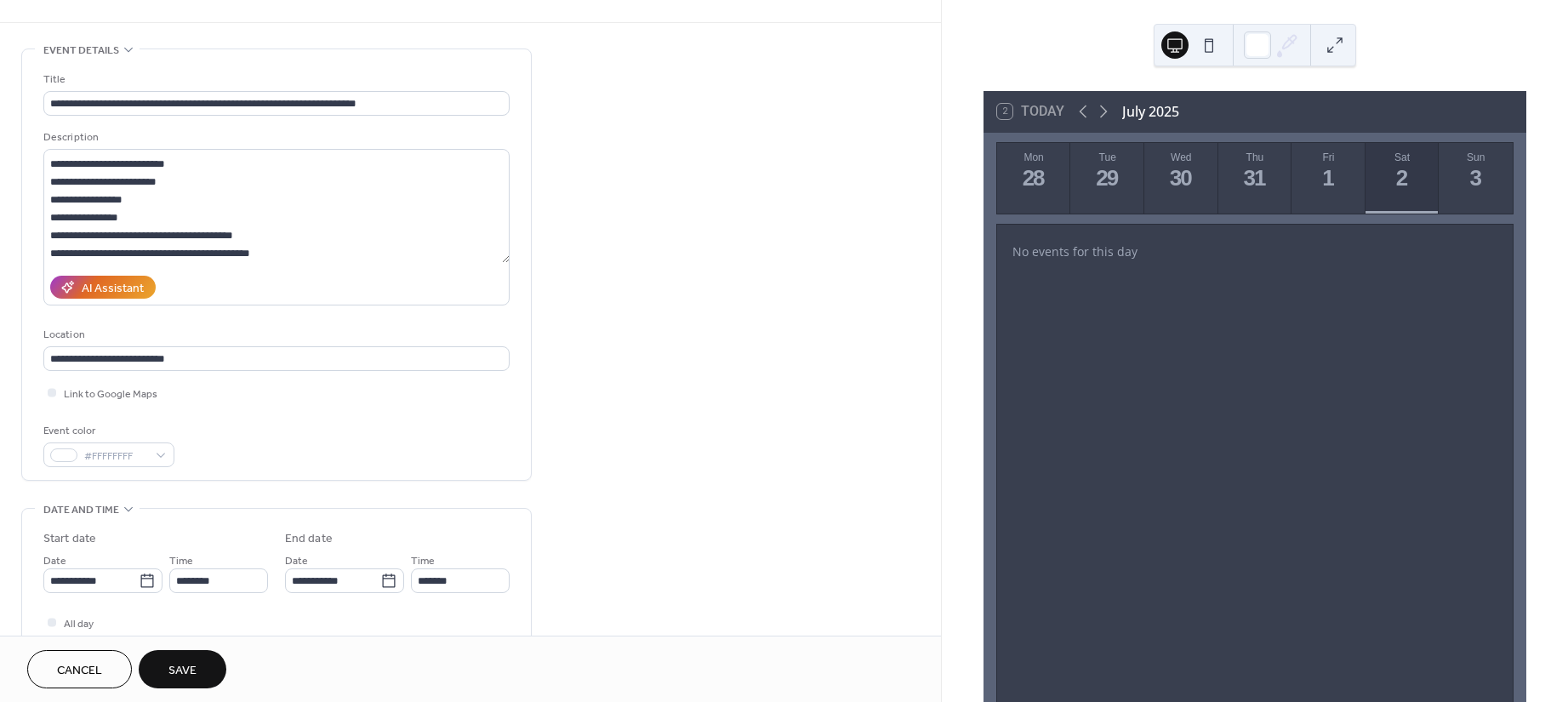 scroll, scrollTop: 226, scrollLeft: 0, axis: vertical 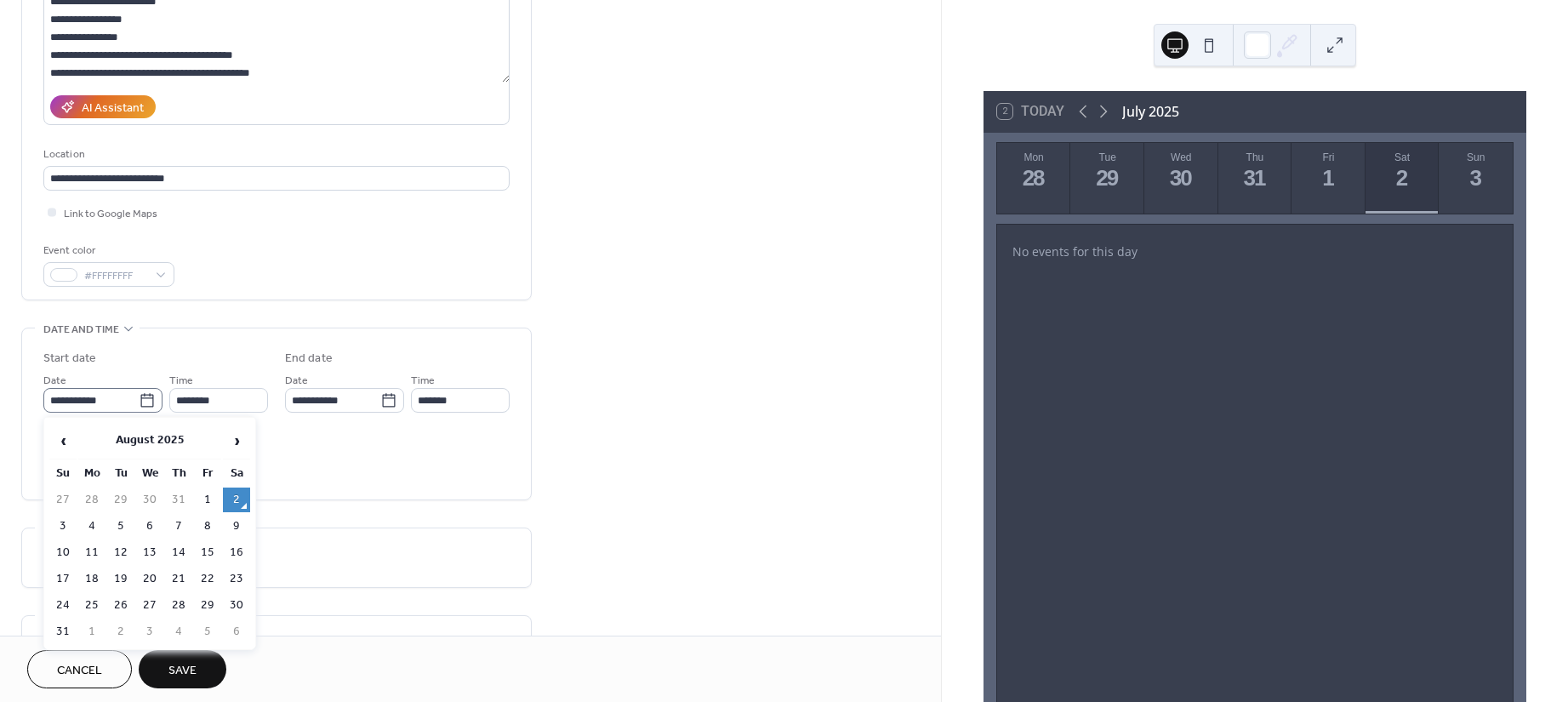 click 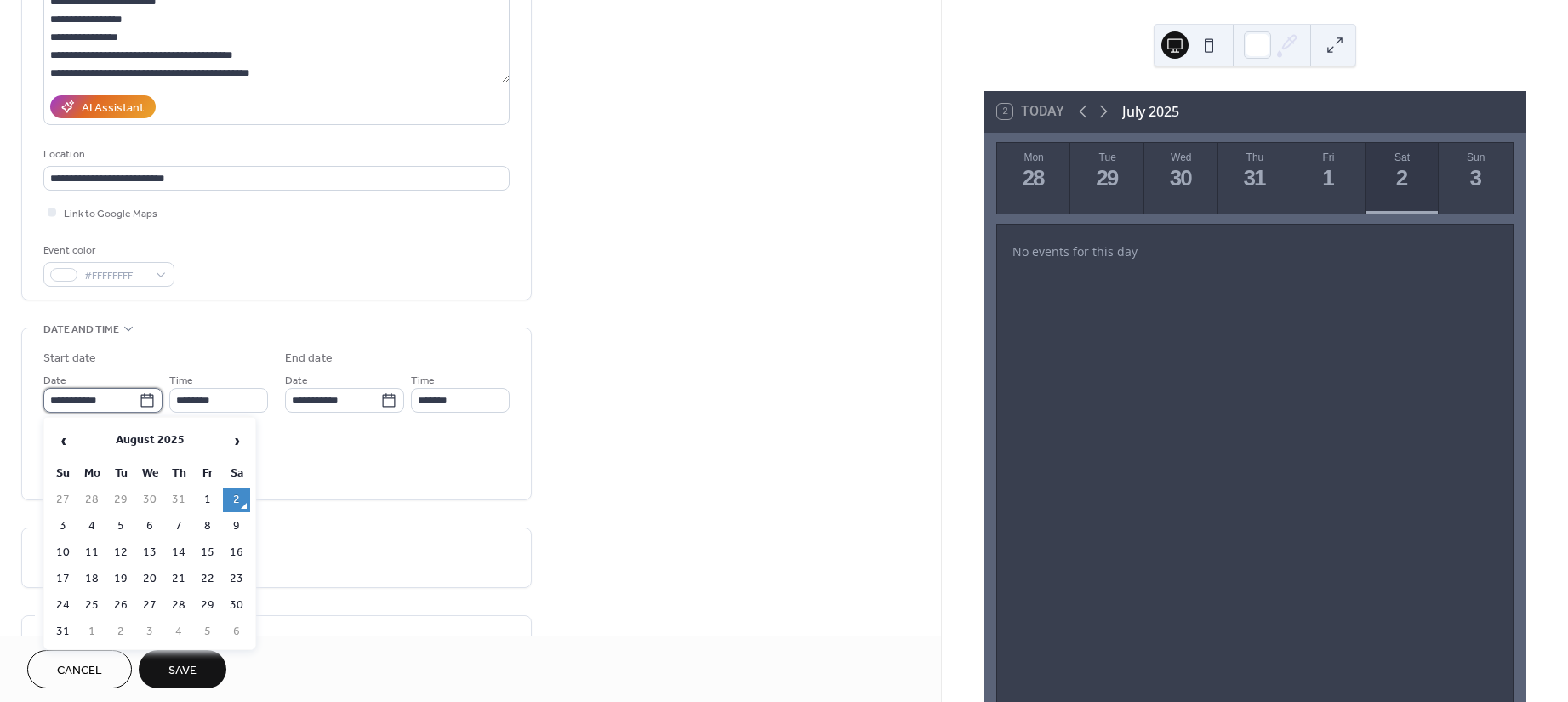 click on "**********" at bounding box center (91, 400) 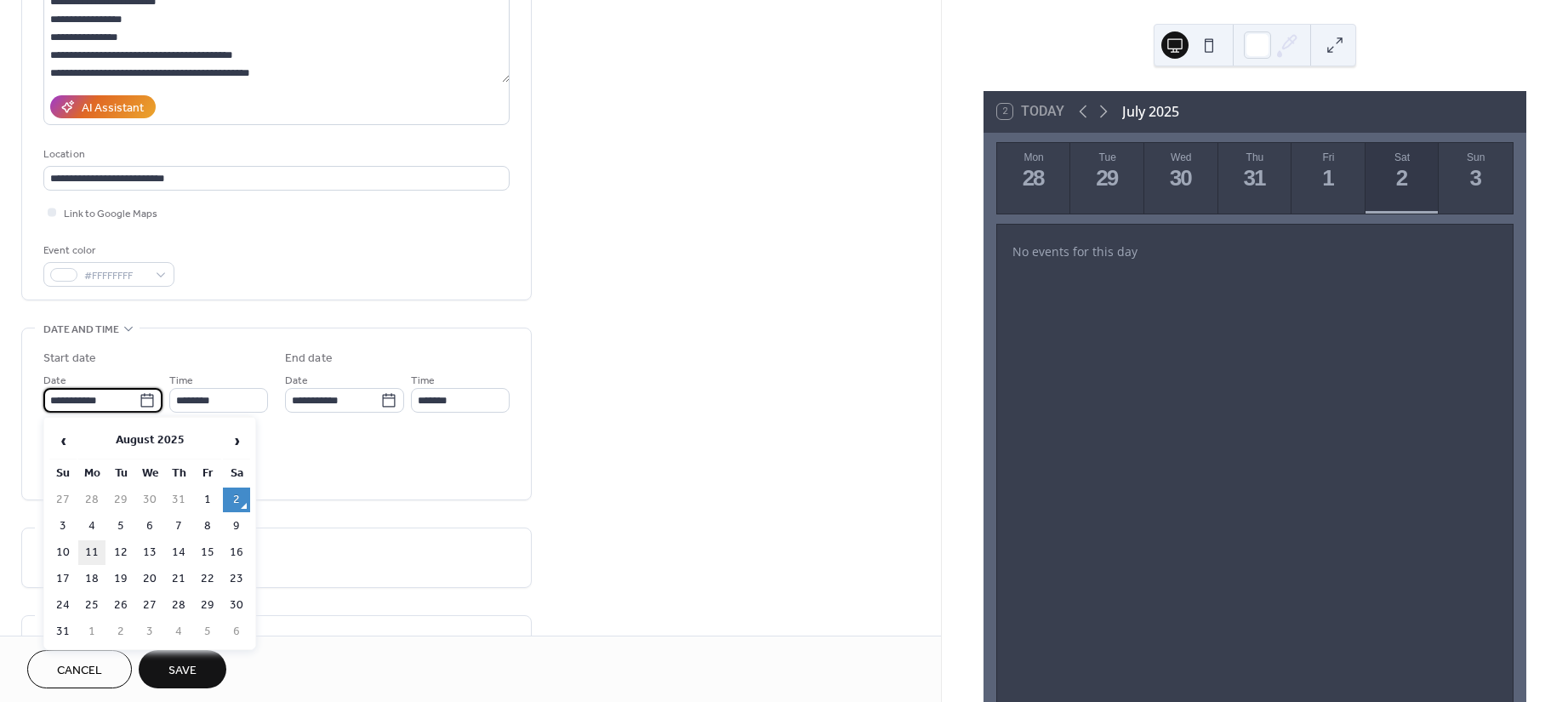 click on "11" at bounding box center [92, 552] 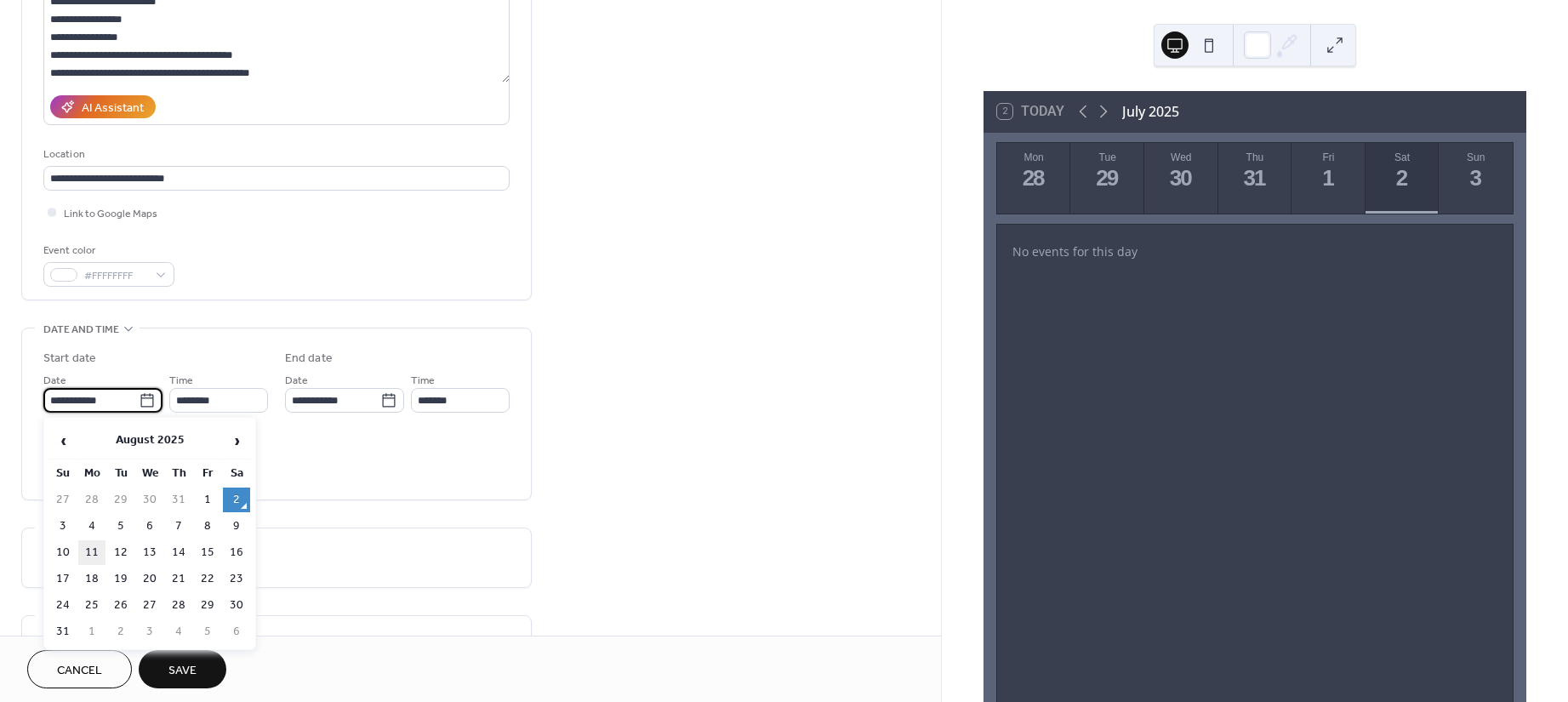 type on "**********" 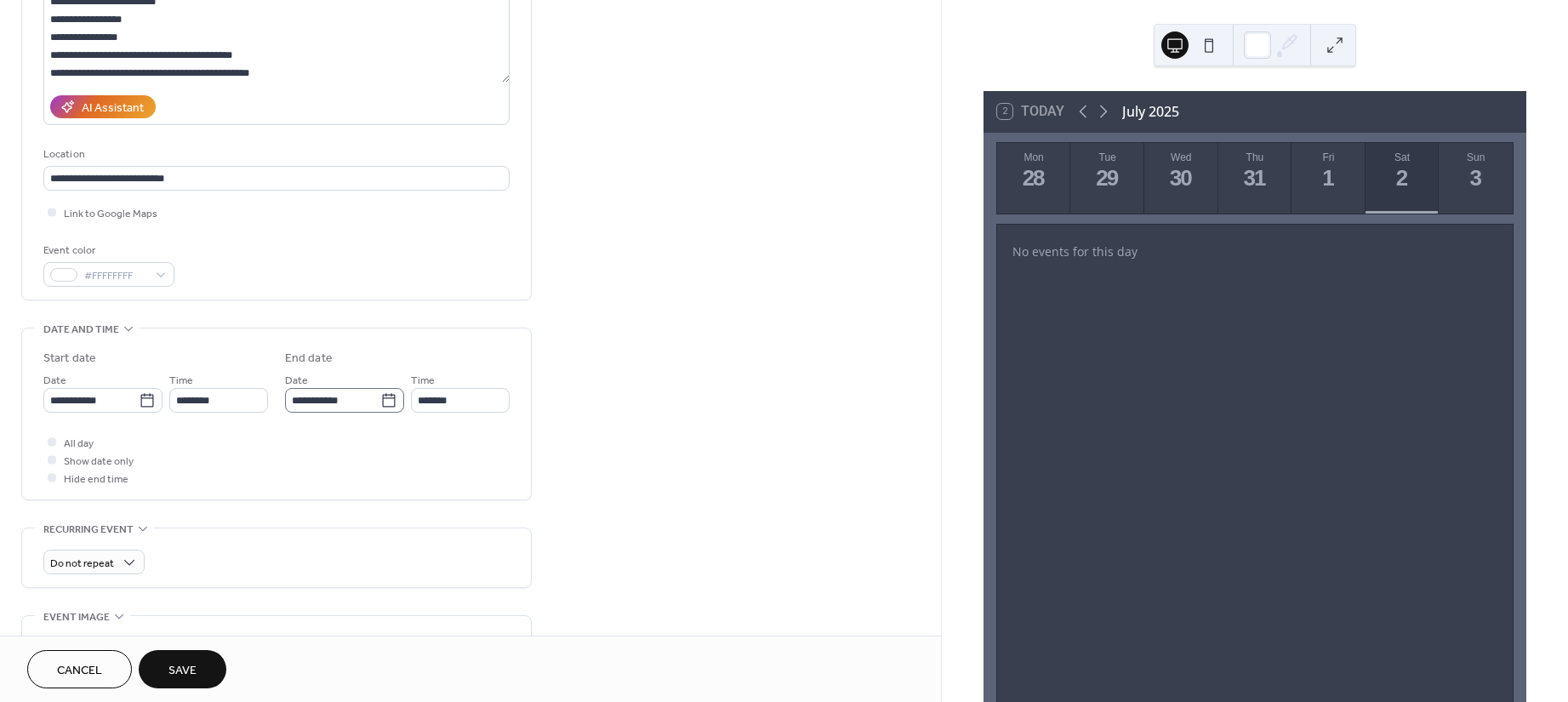 click on "**********" at bounding box center [345, 400] 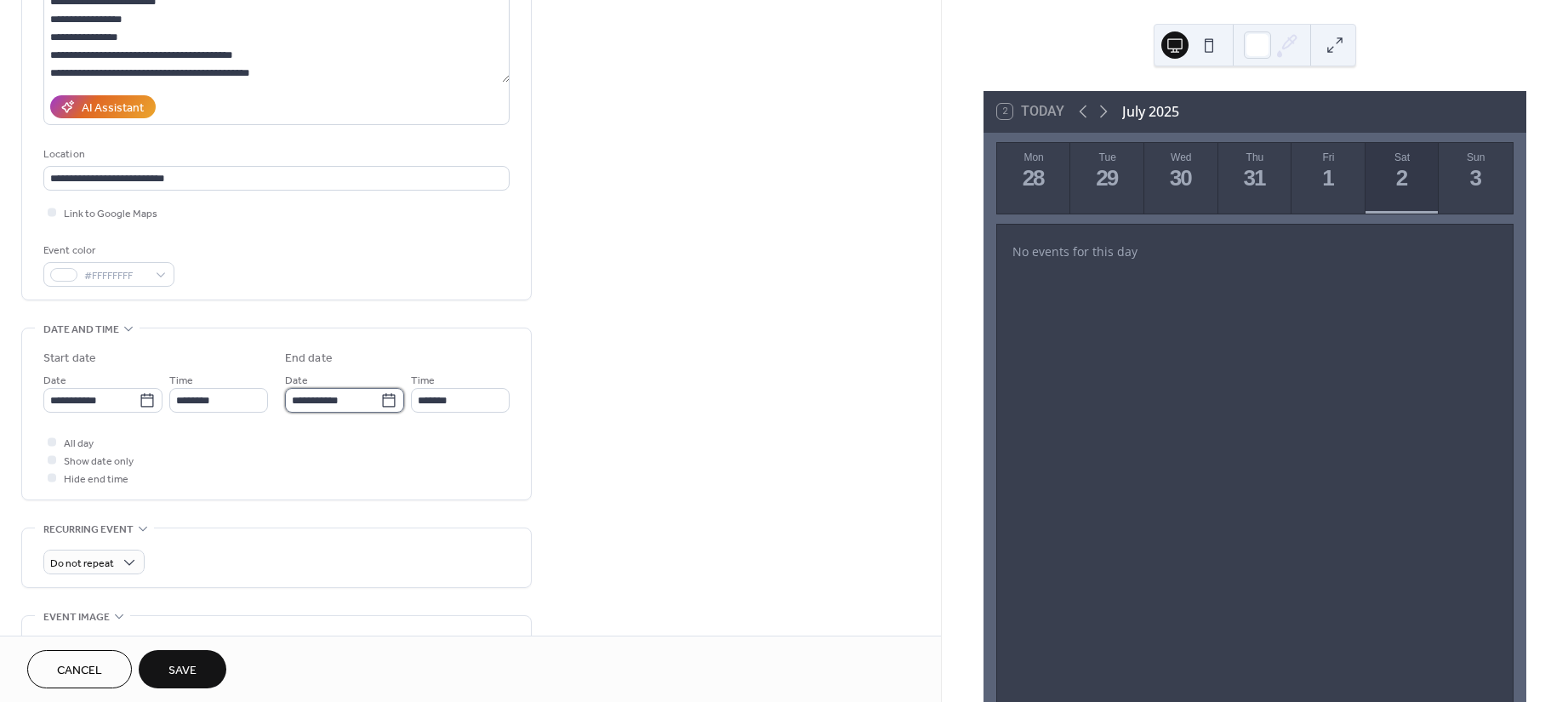 click on "**********" at bounding box center [333, 400] 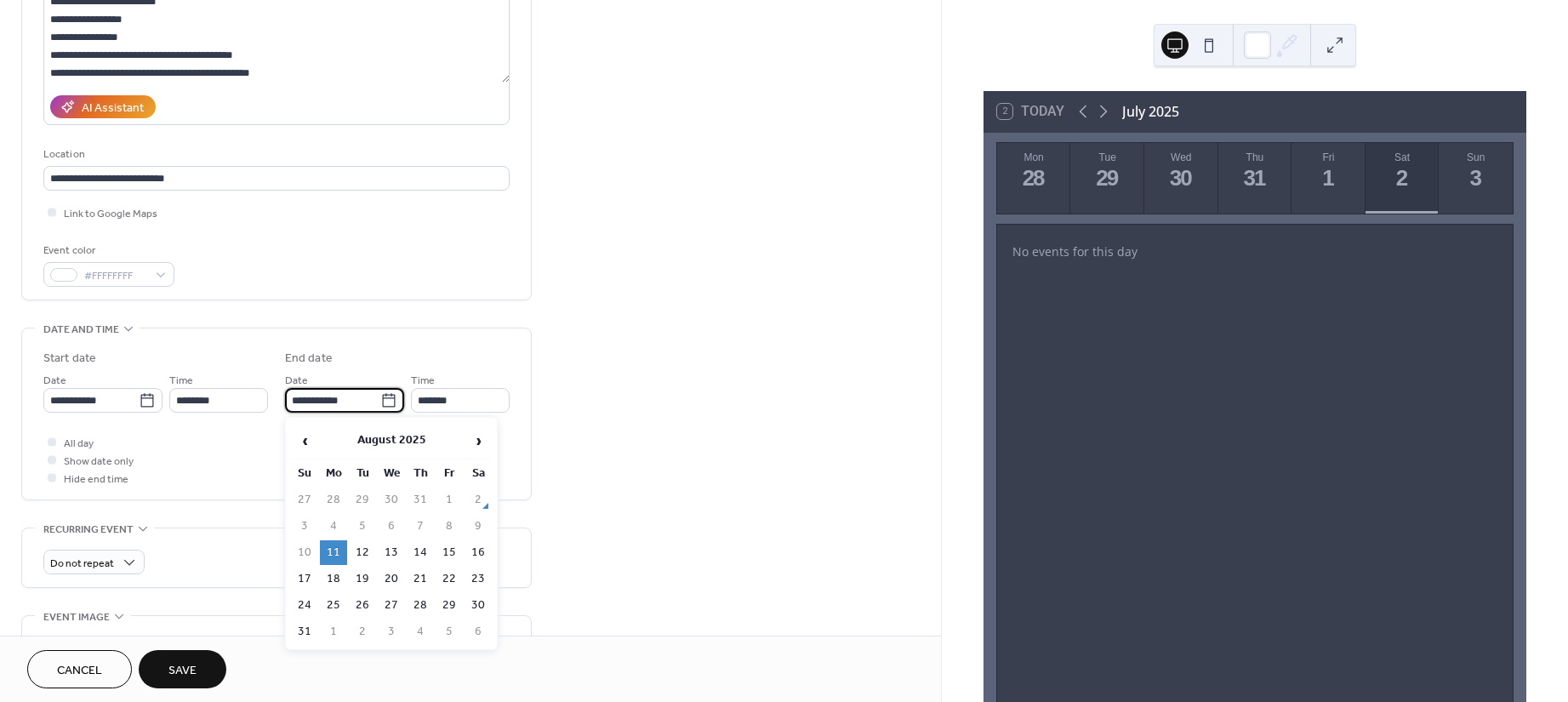click on "14" at bounding box center [420, 552] 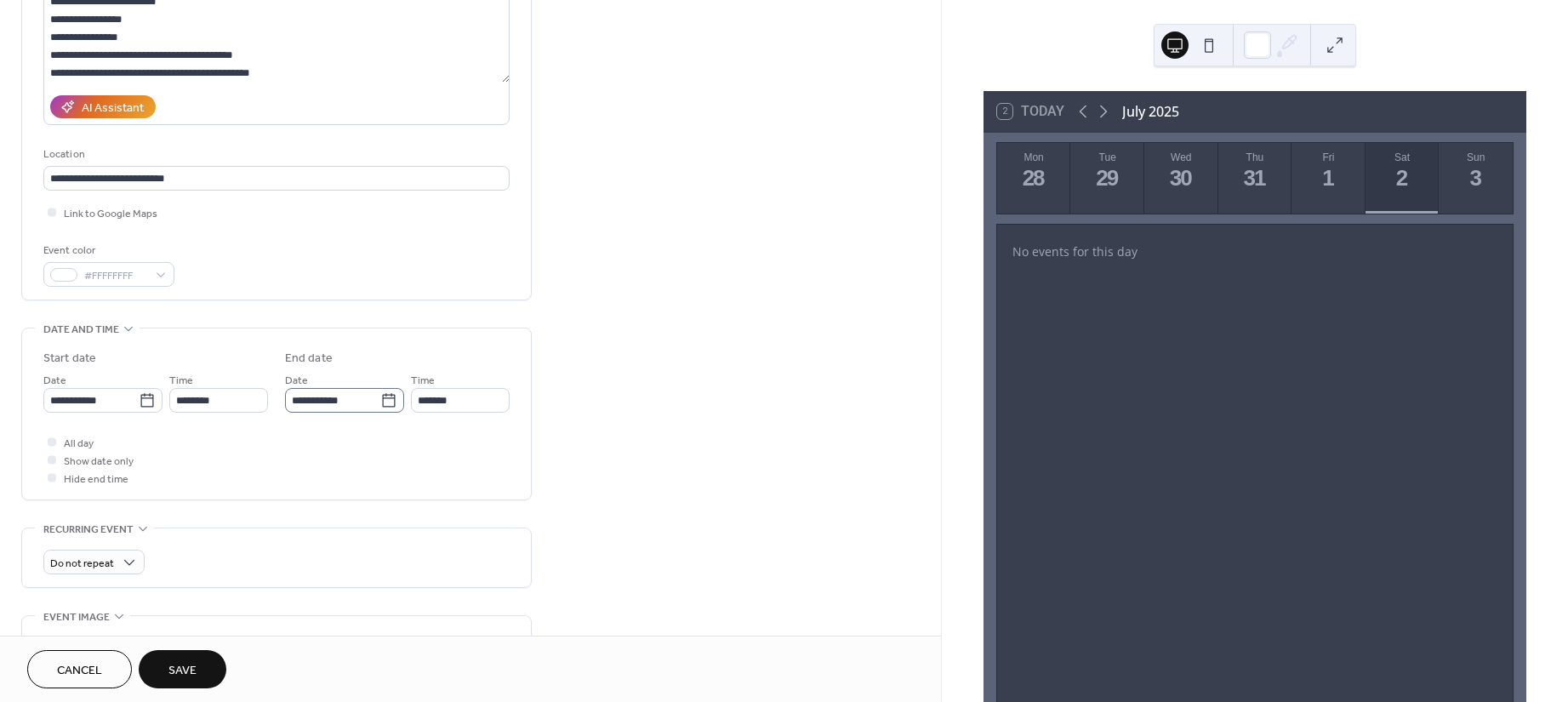 click 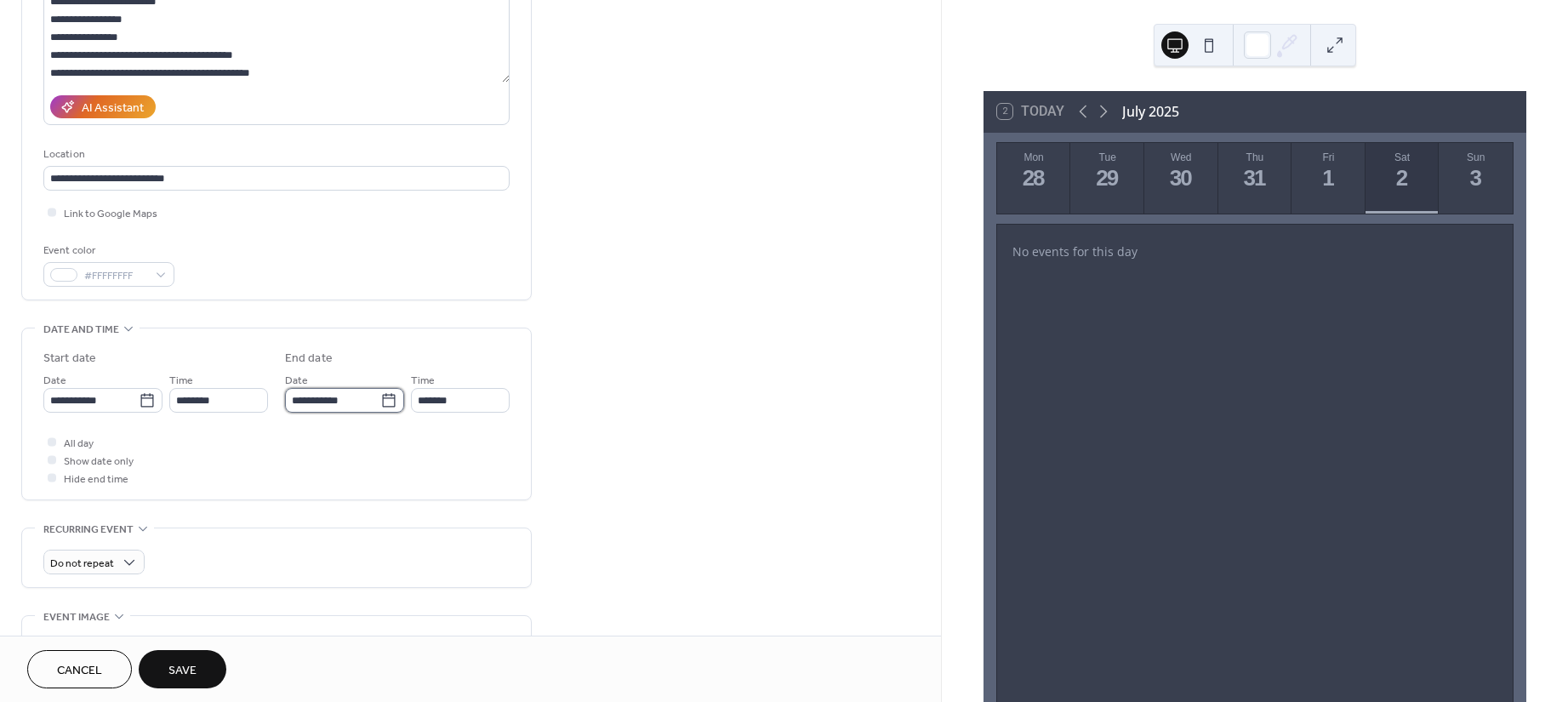 click on "**********" at bounding box center (333, 400) 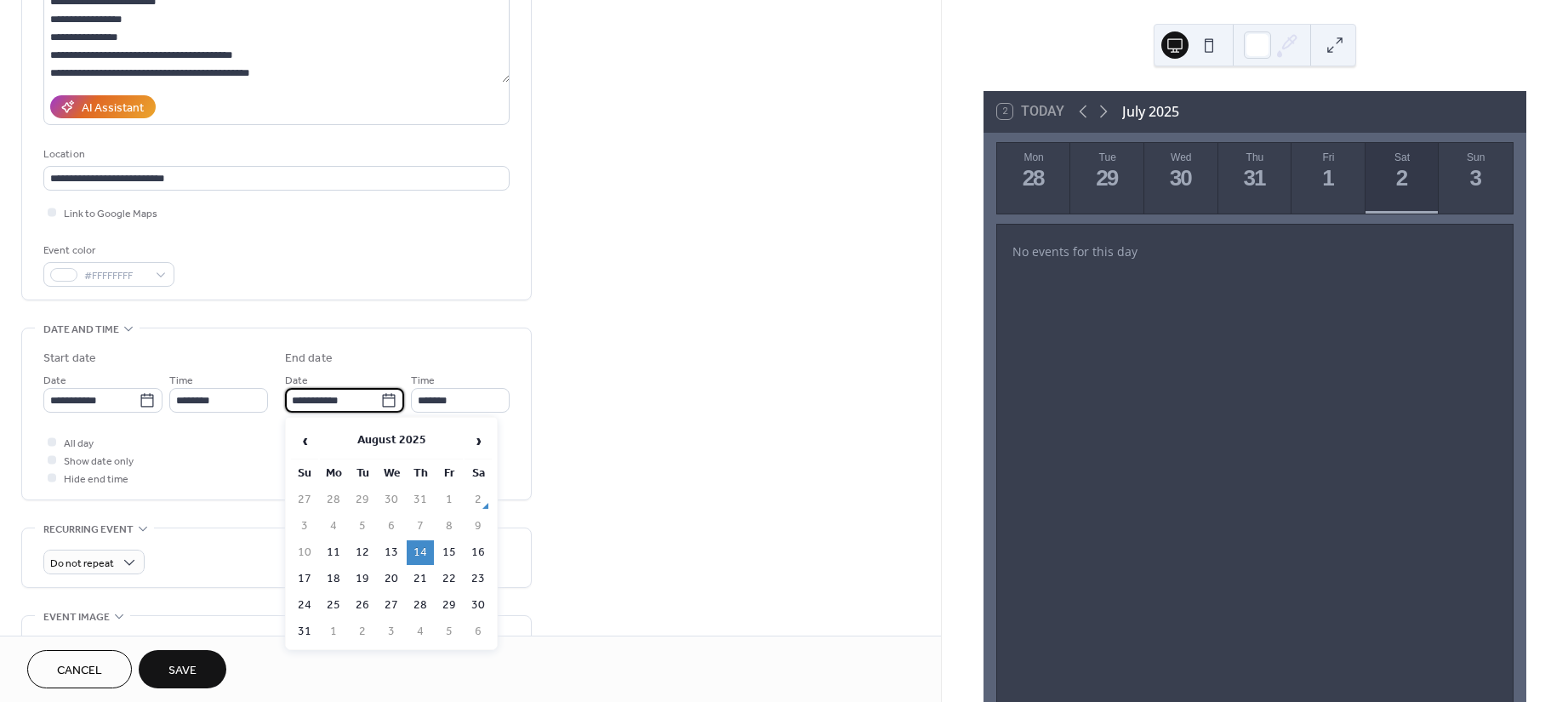 click on "**********" at bounding box center (470, 386) 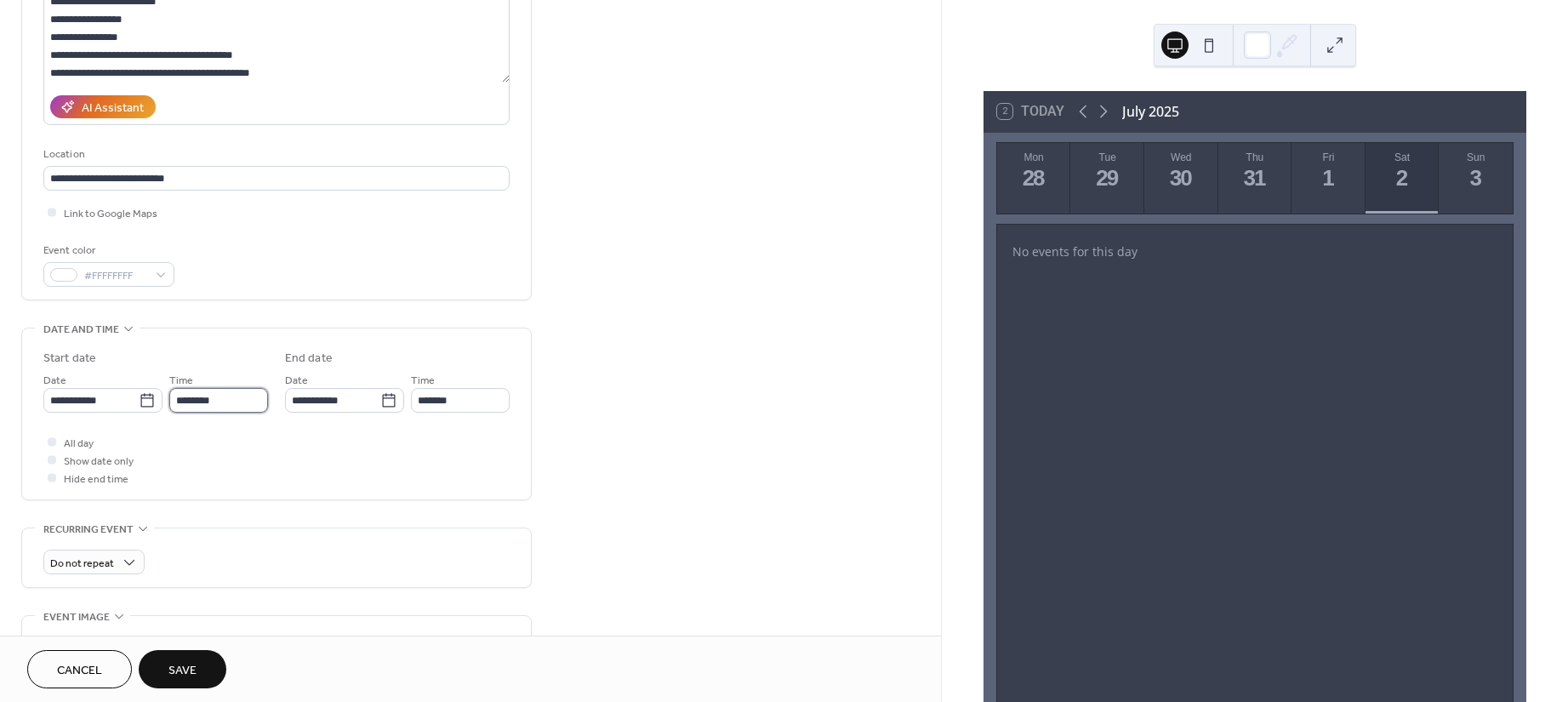 click on "********" at bounding box center [219, 400] 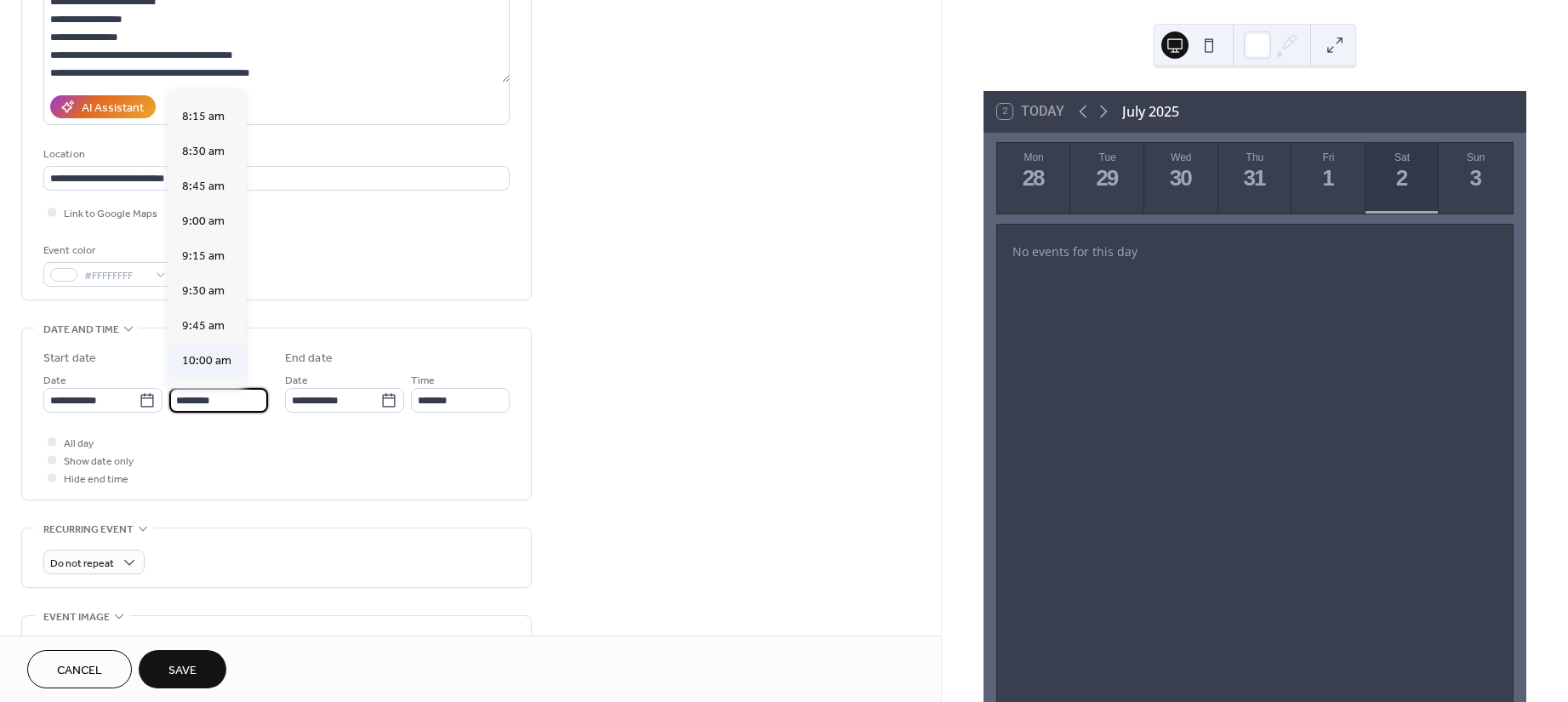 scroll, scrollTop: 1118, scrollLeft: 0, axis: vertical 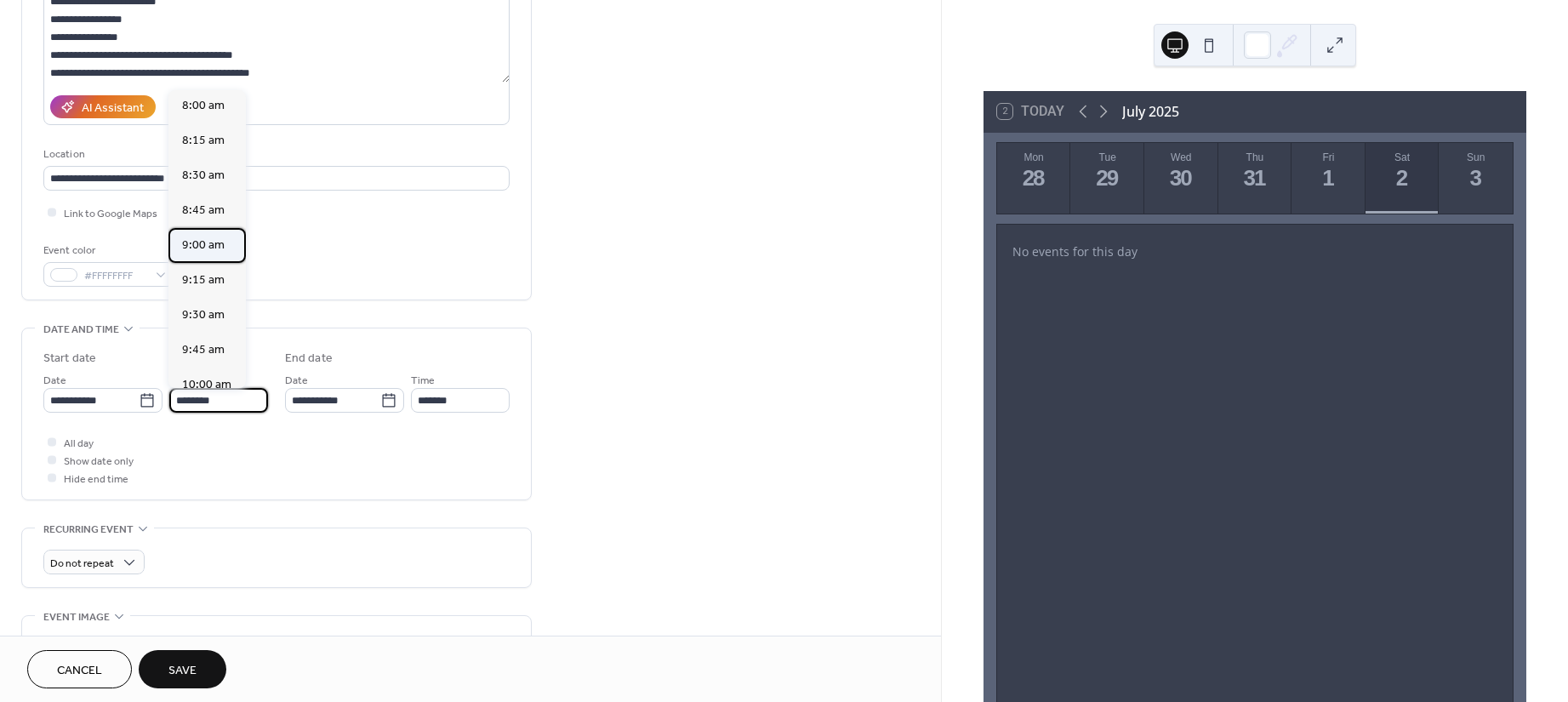 click on "9:00 am" at bounding box center [203, 244] 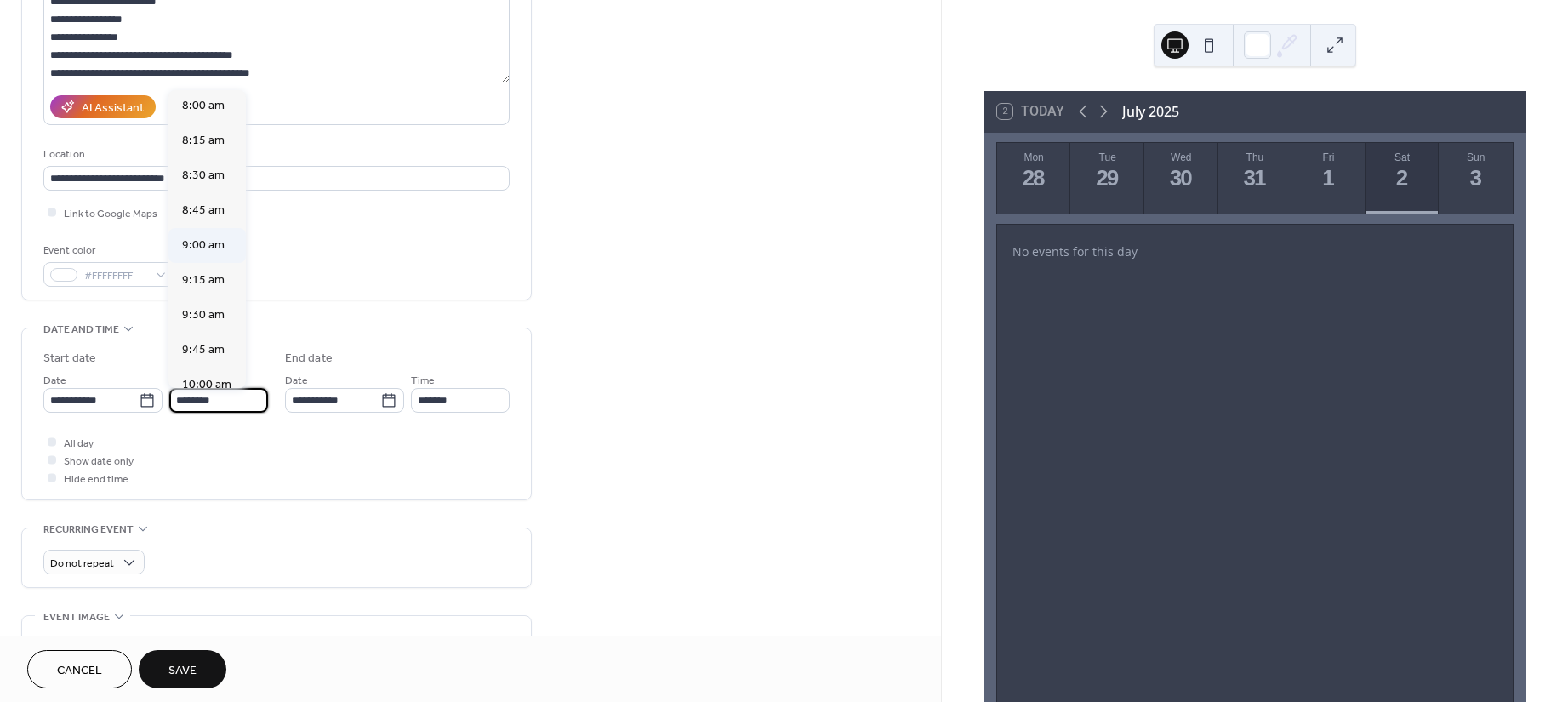 type on "*******" 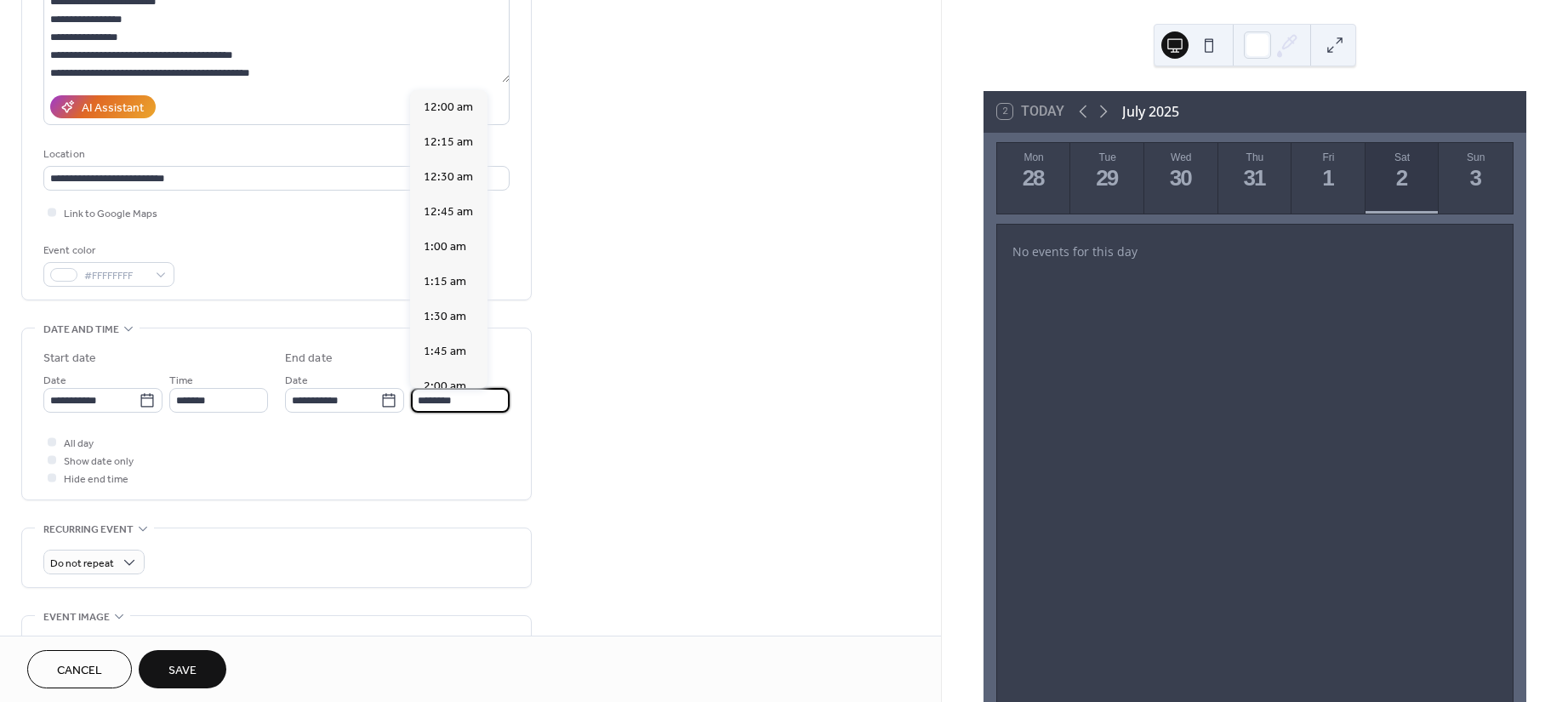 click on "********" at bounding box center (460, 400) 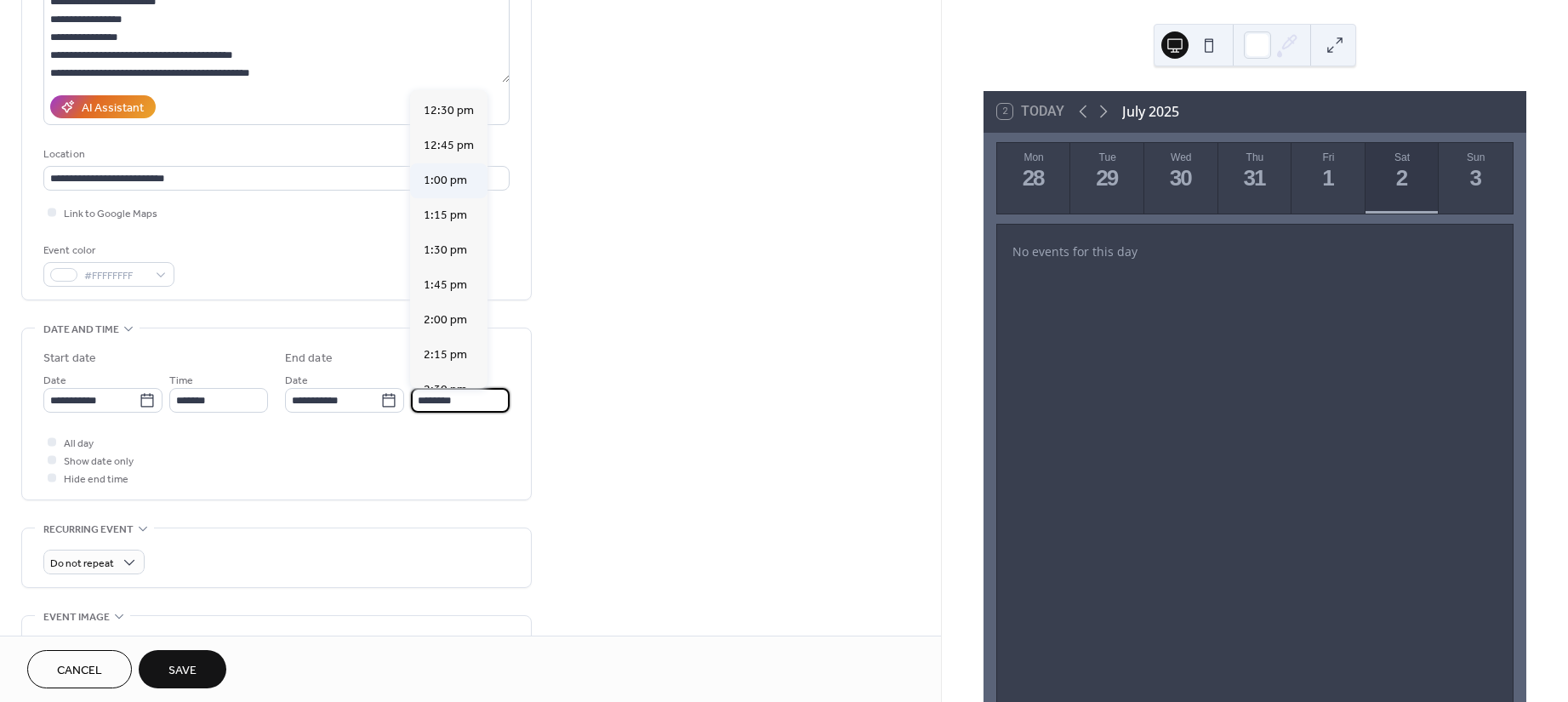 scroll, scrollTop: 1745, scrollLeft: 0, axis: vertical 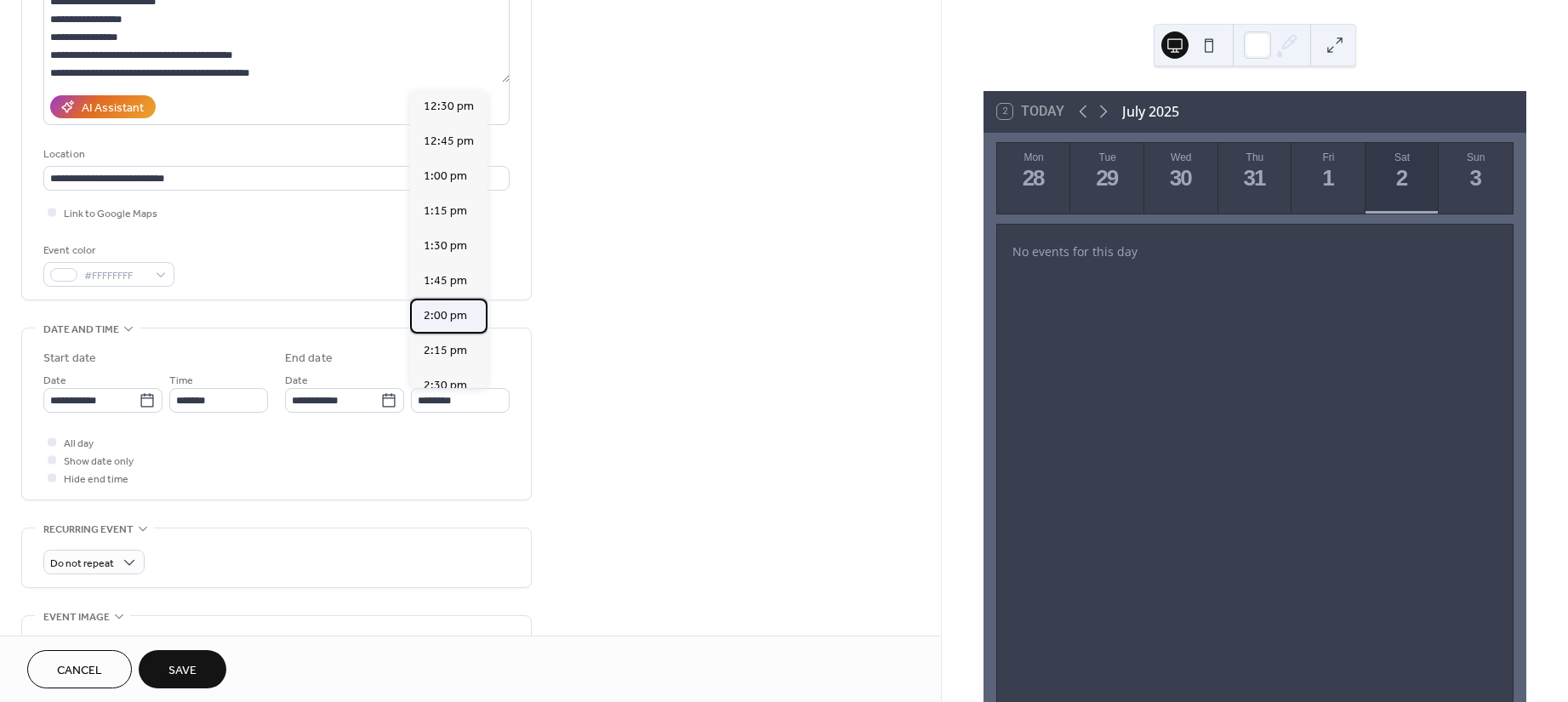 click on "2:00 pm" at bounding box center [445, 315] 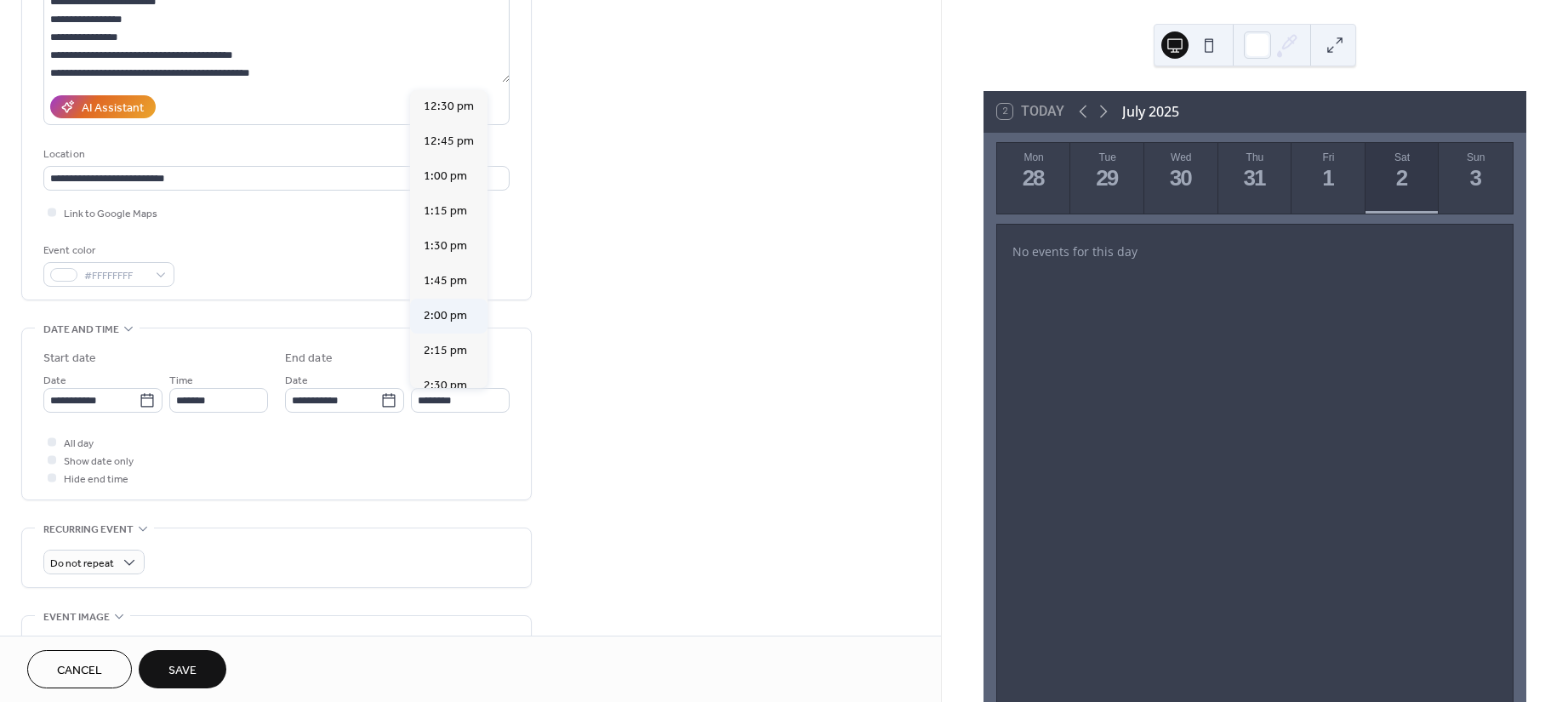 type on "*******" 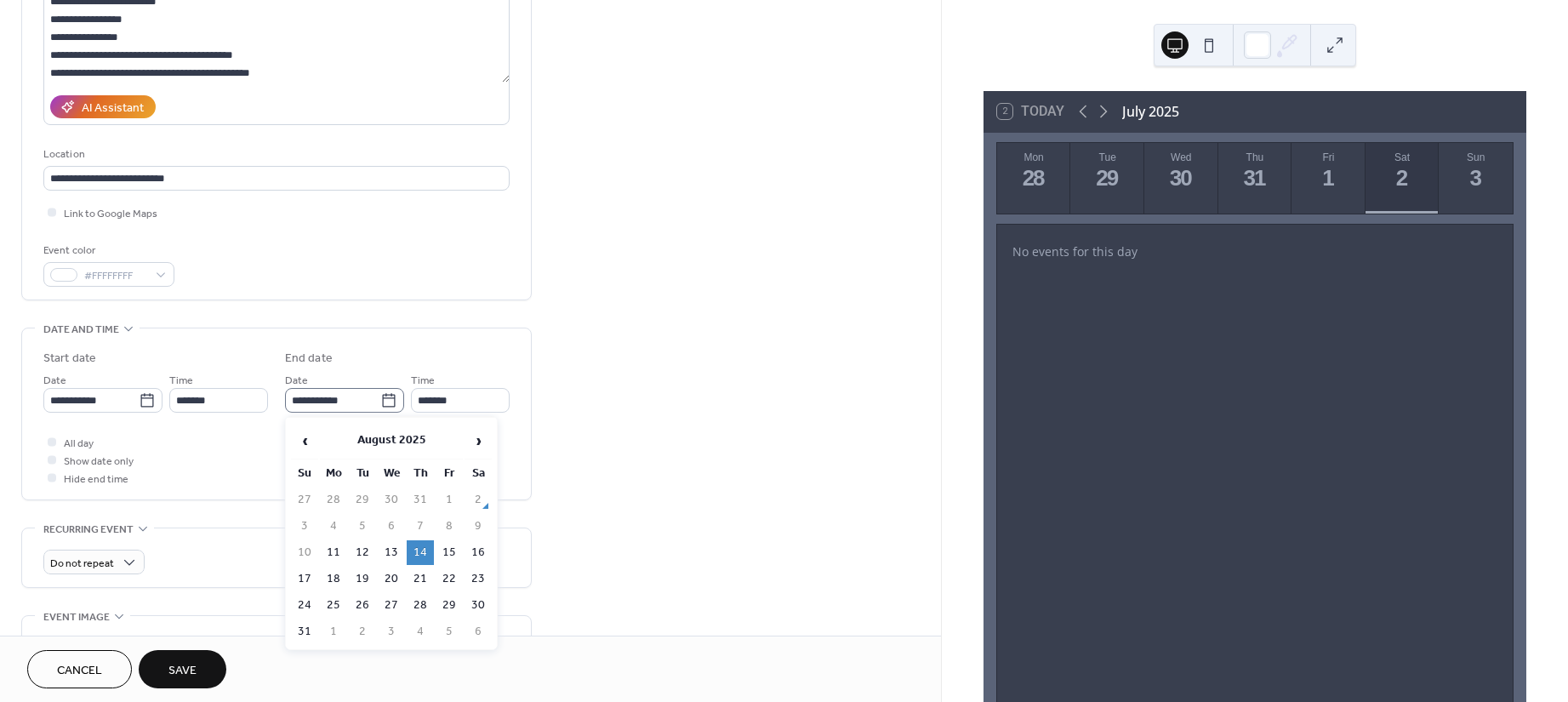 click 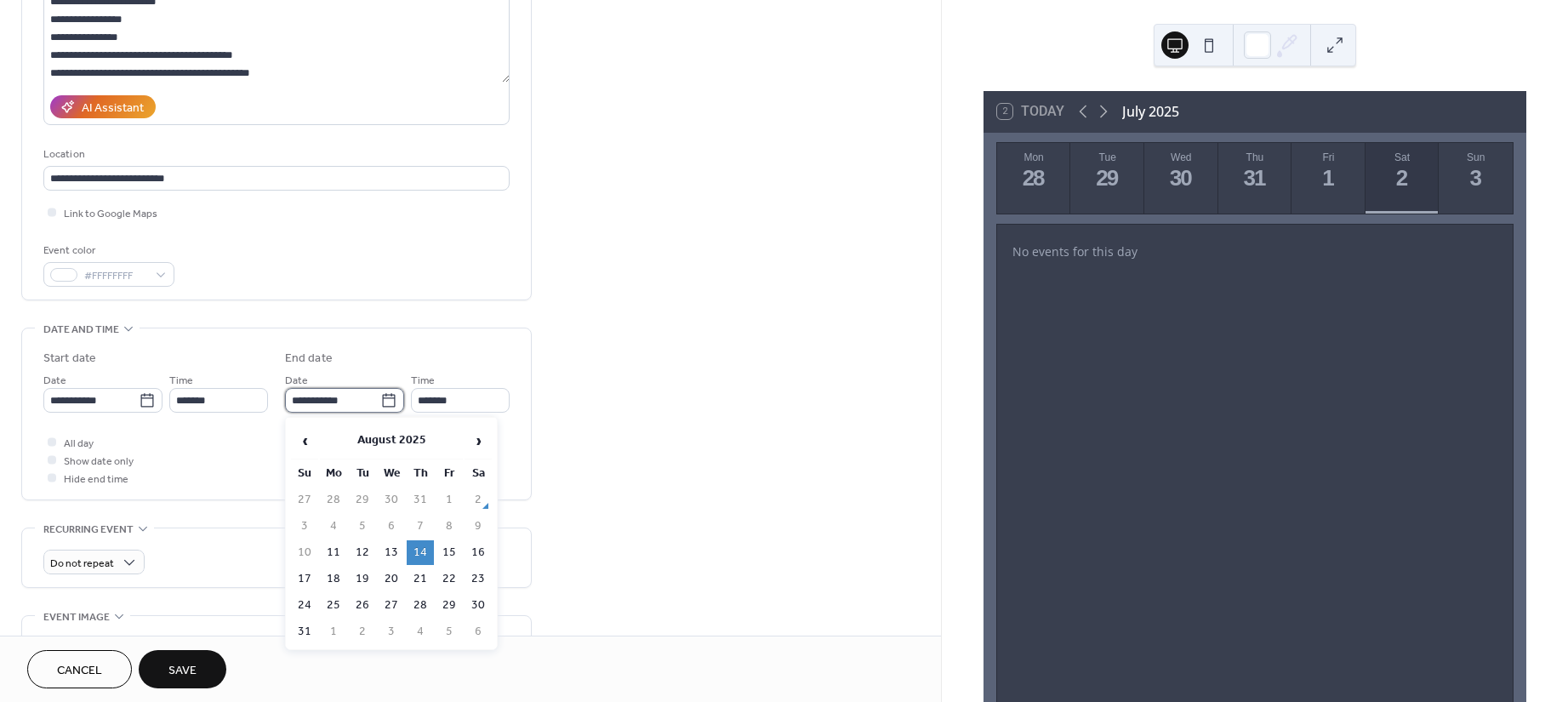 click on "**********" at bounding box center (333, 400) 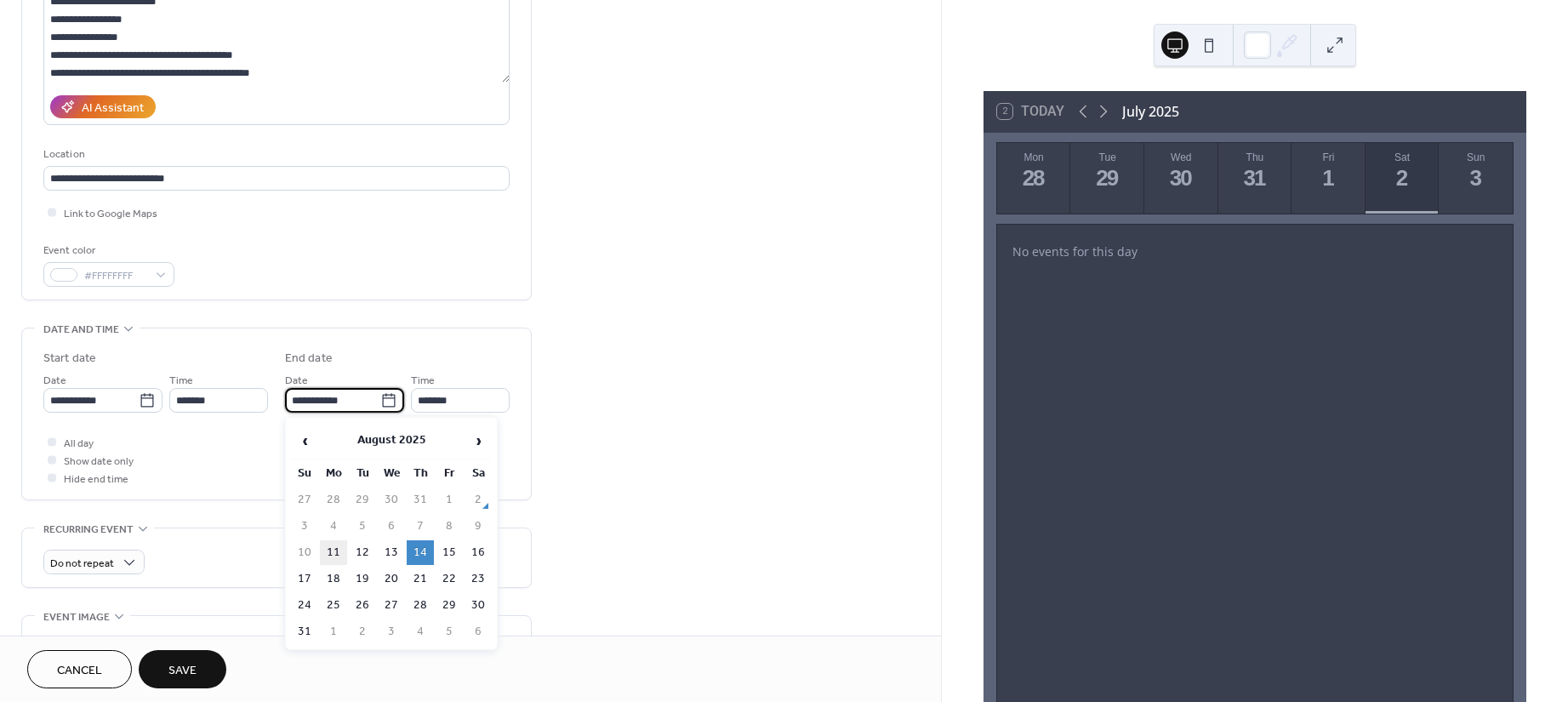 click on "11" at bounding box center (334, 552) 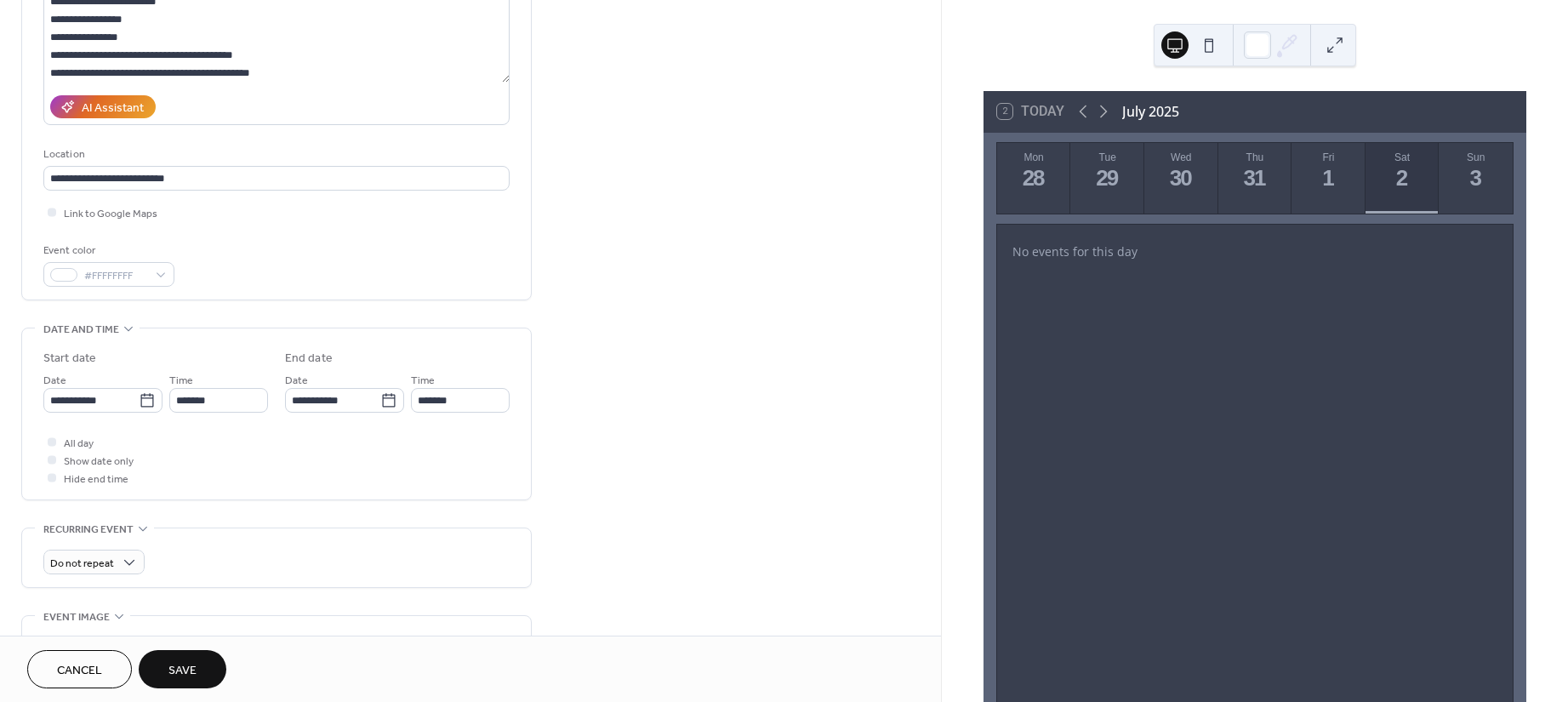 click on "**********" at bounding box center (470, 386) 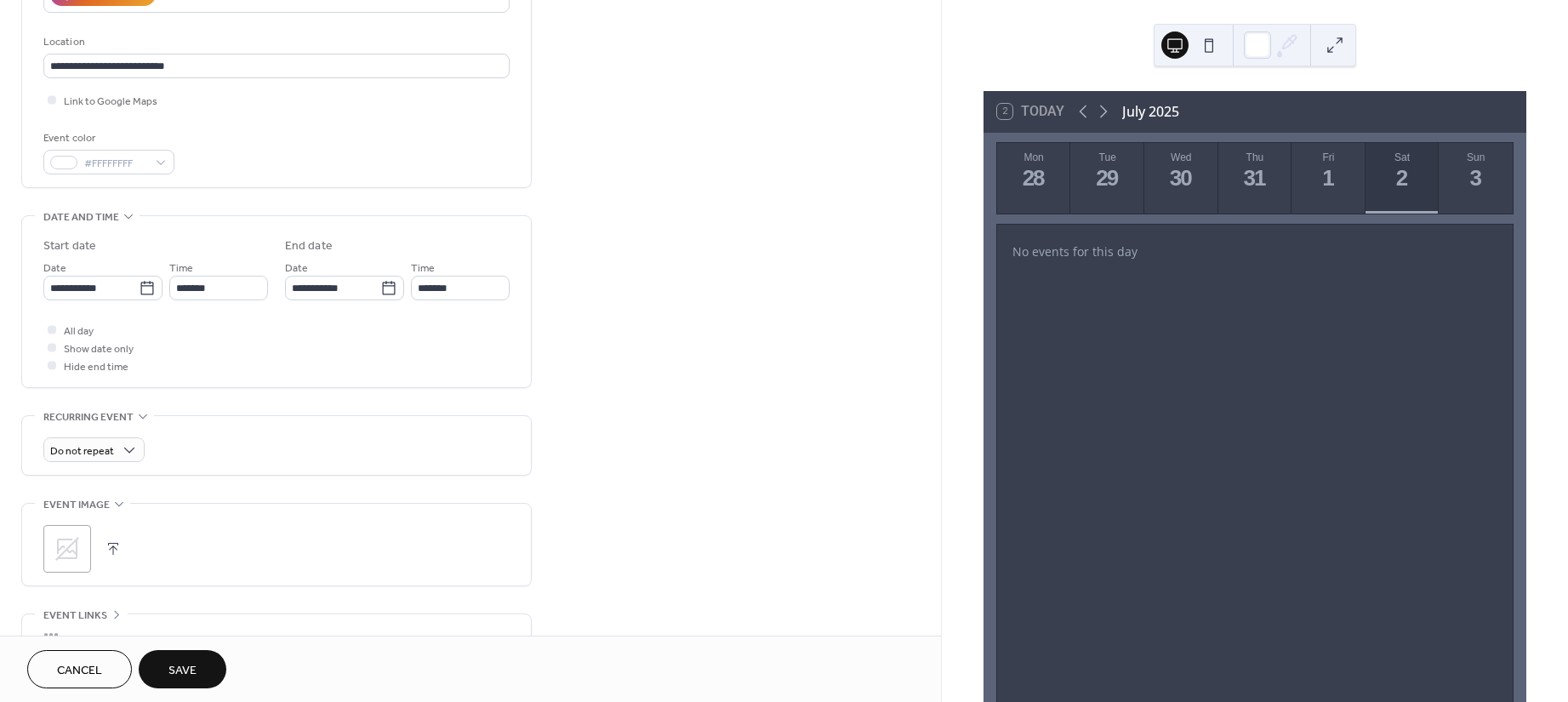 scroll, scrollTop: 340, scrollLeft: 0, axis: vertical 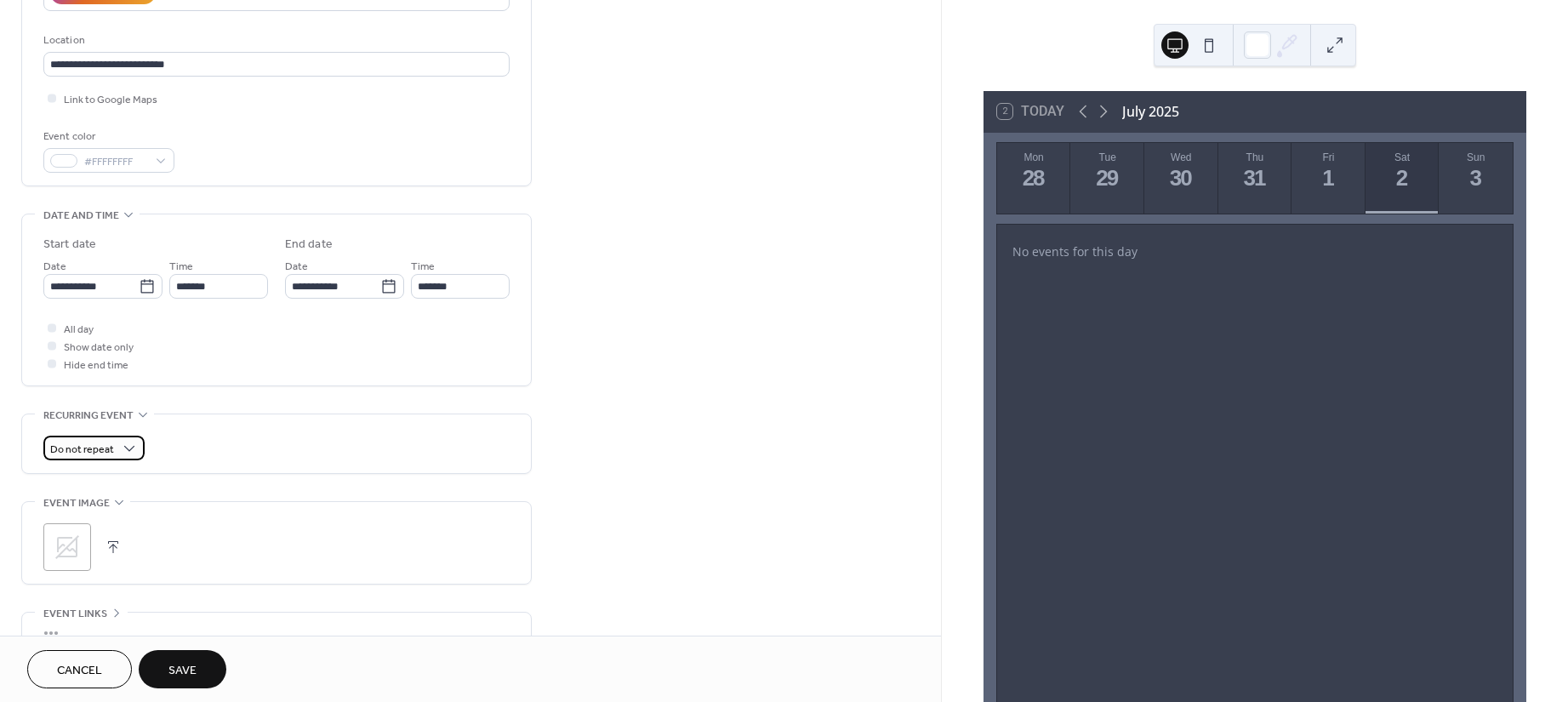 click on "Do not repeat" at bounding box center [94, 448] 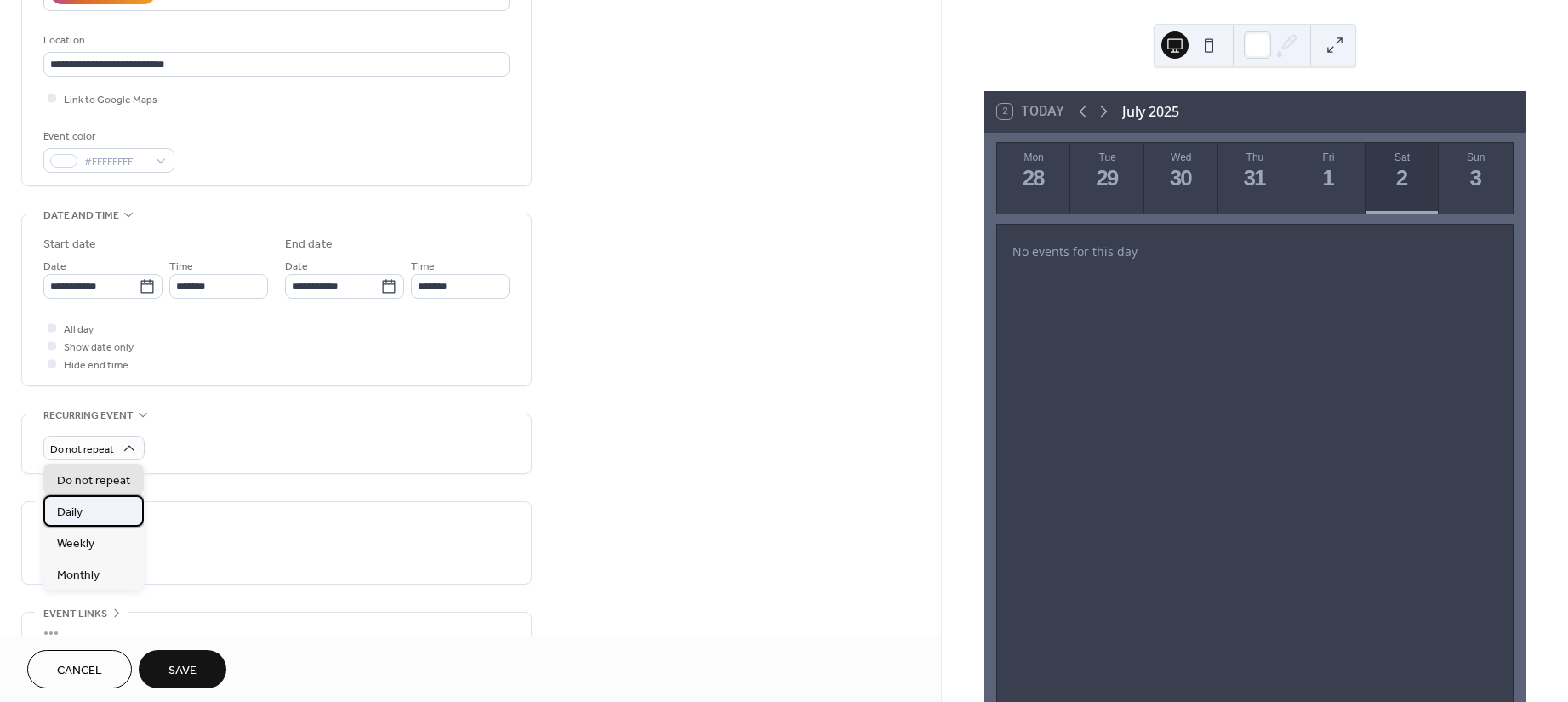 click on "Daily" at bounding box center [94, 511] 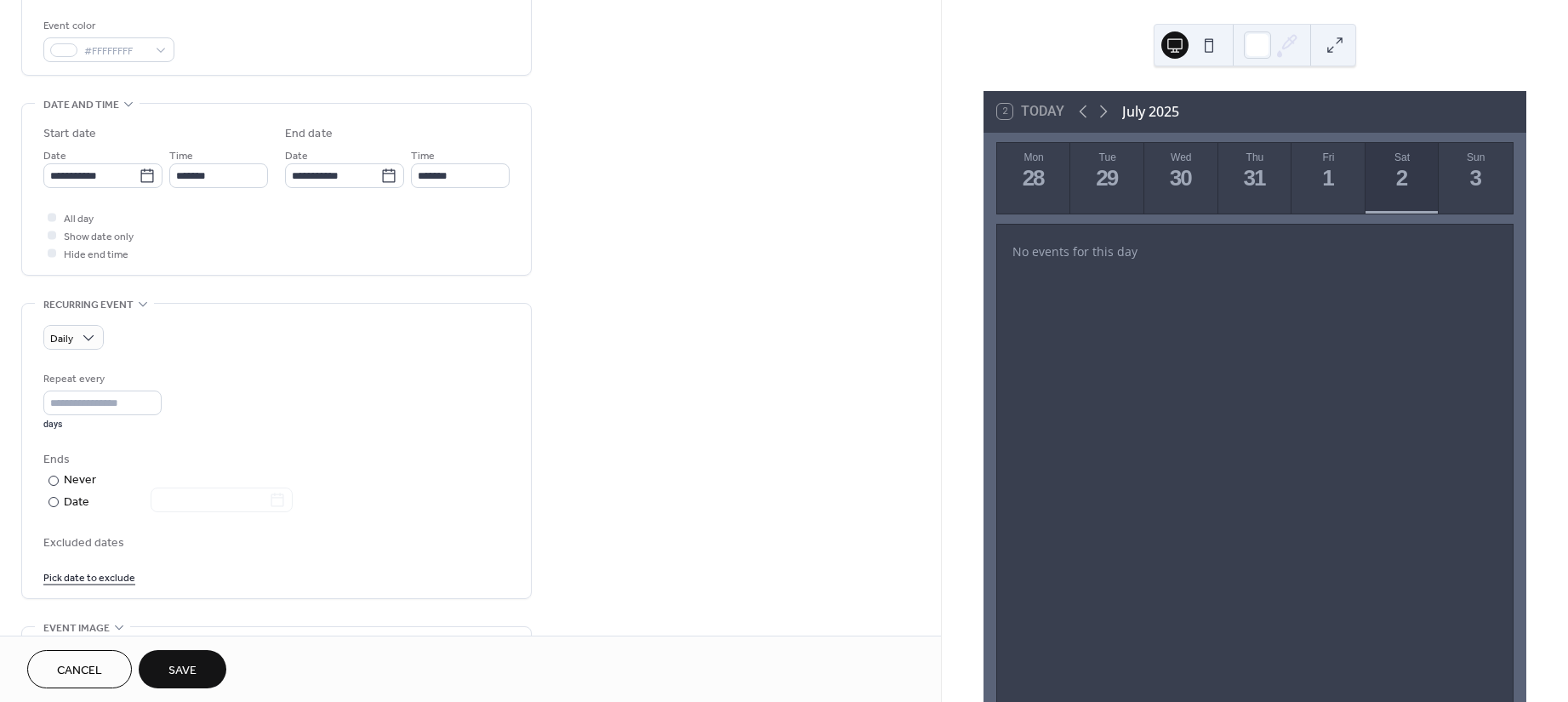 scroll, scrollTop: 454, scrollLeft: 0, axis: vertical 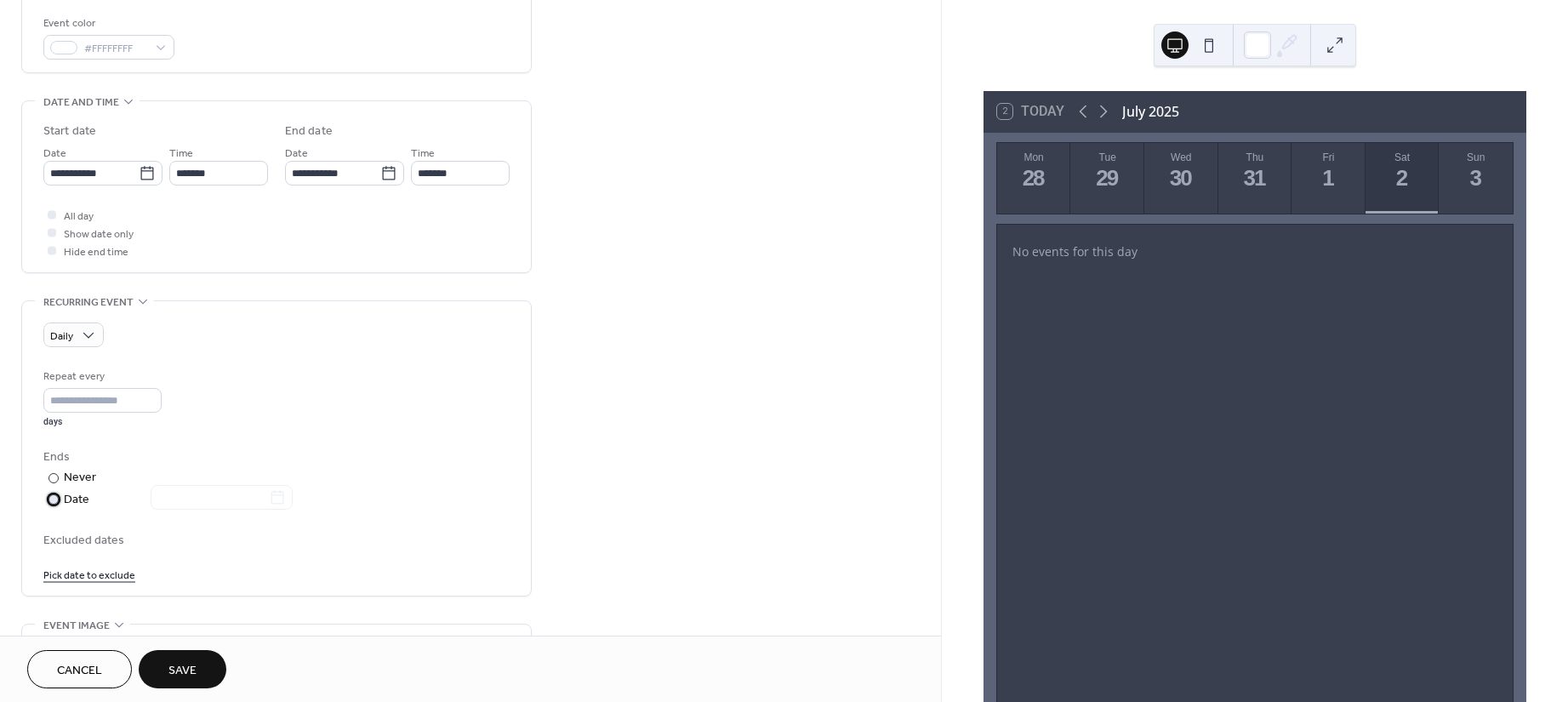 click at bounding box center [54, 499] 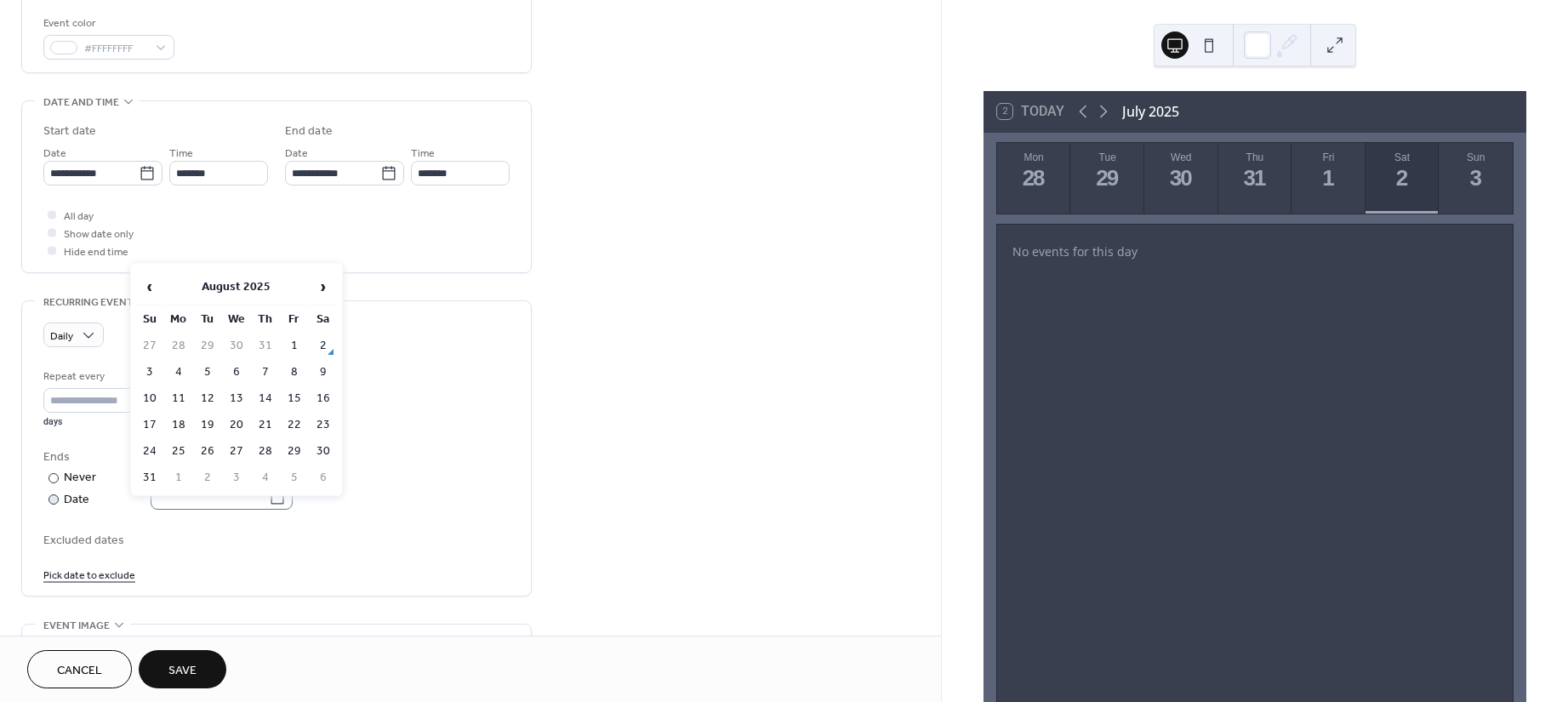 click 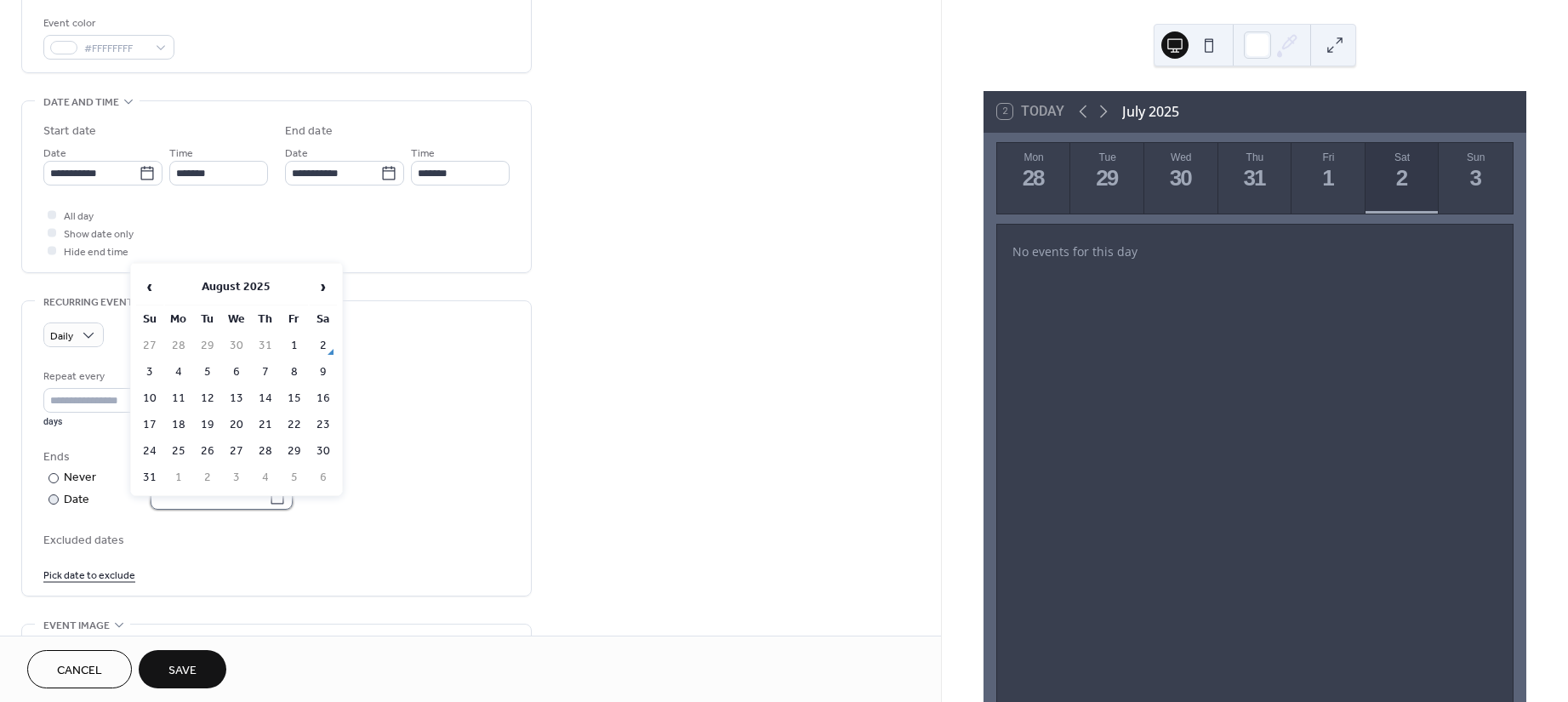 click at bounding box center (209, 497) 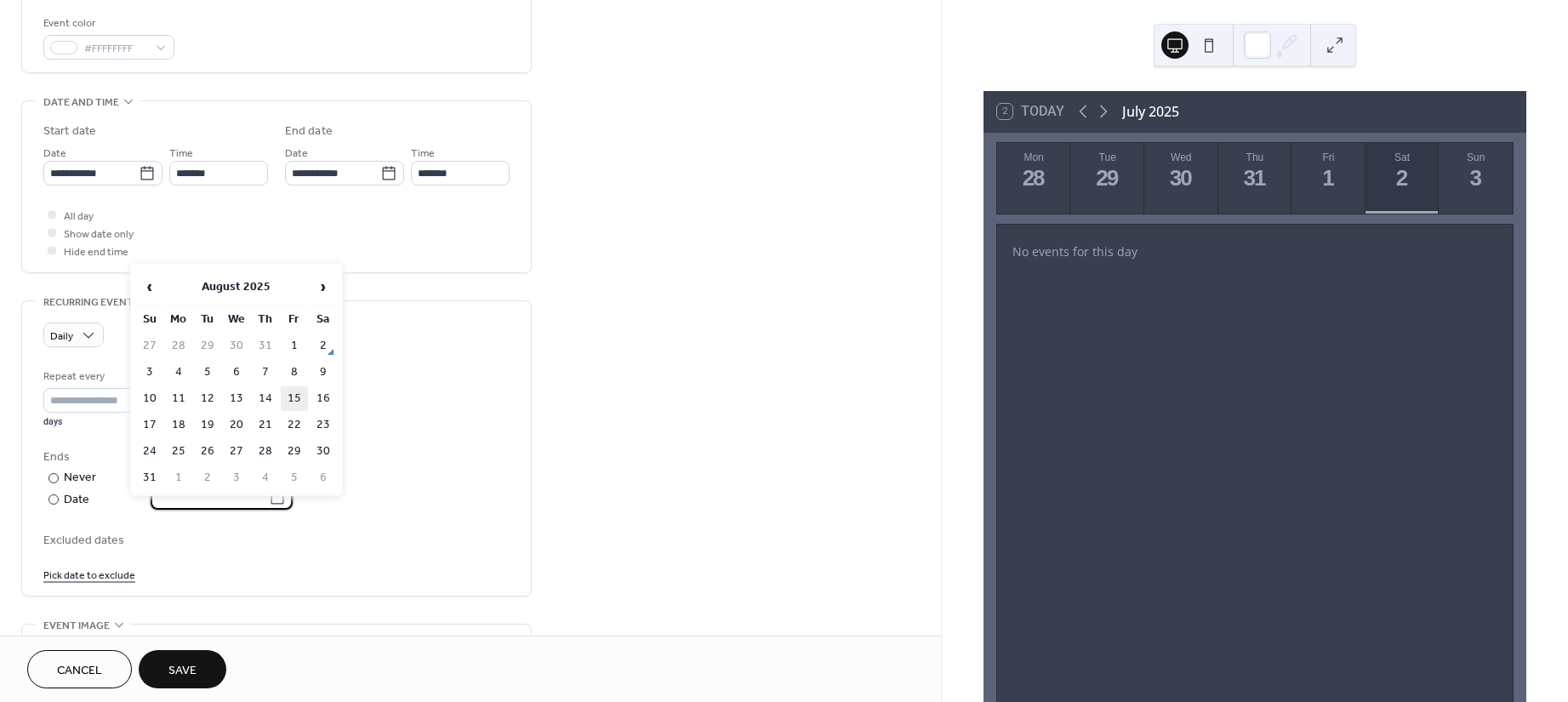 click on "15" at bounding box center (294, 398) 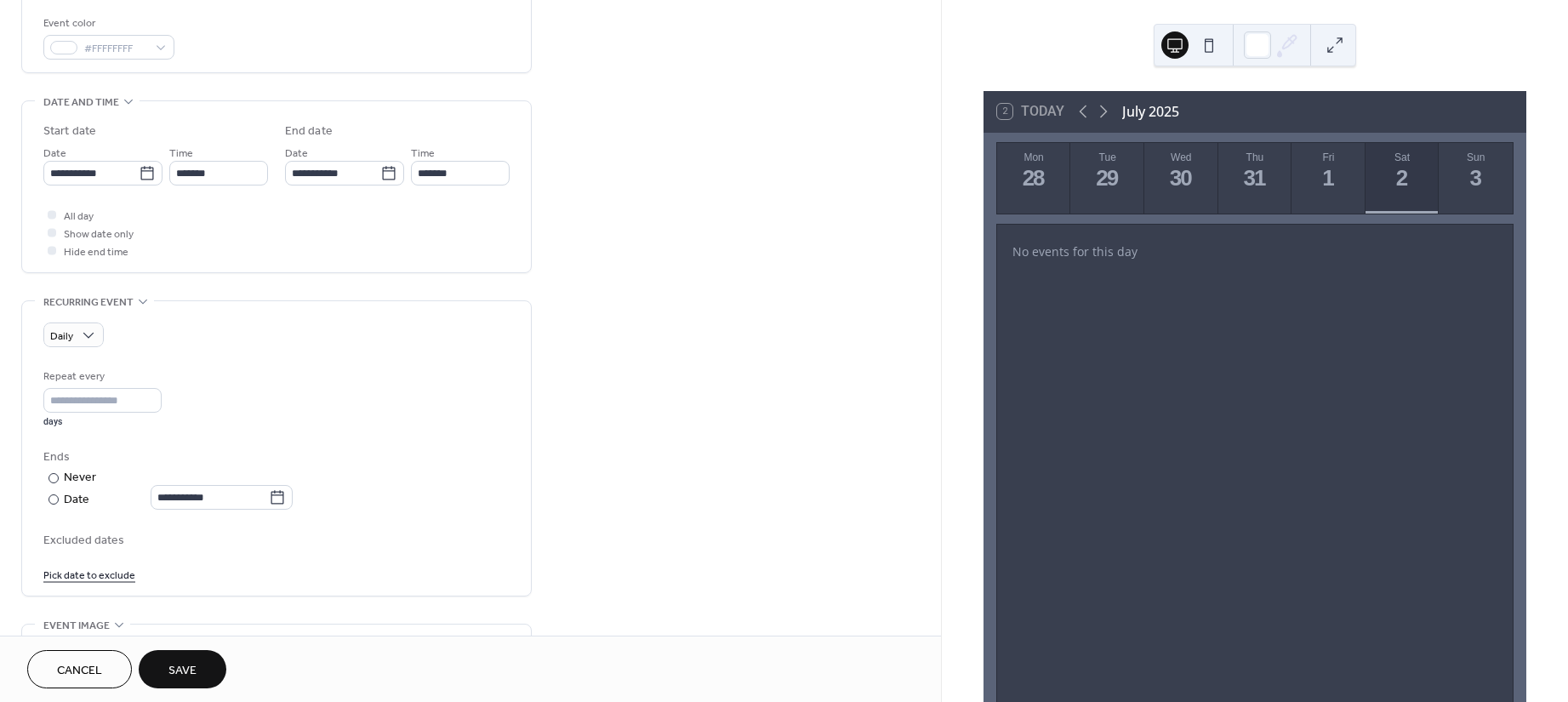 click on "Excluded dates   Pick date to exclude" at bounding box center (277, 556) 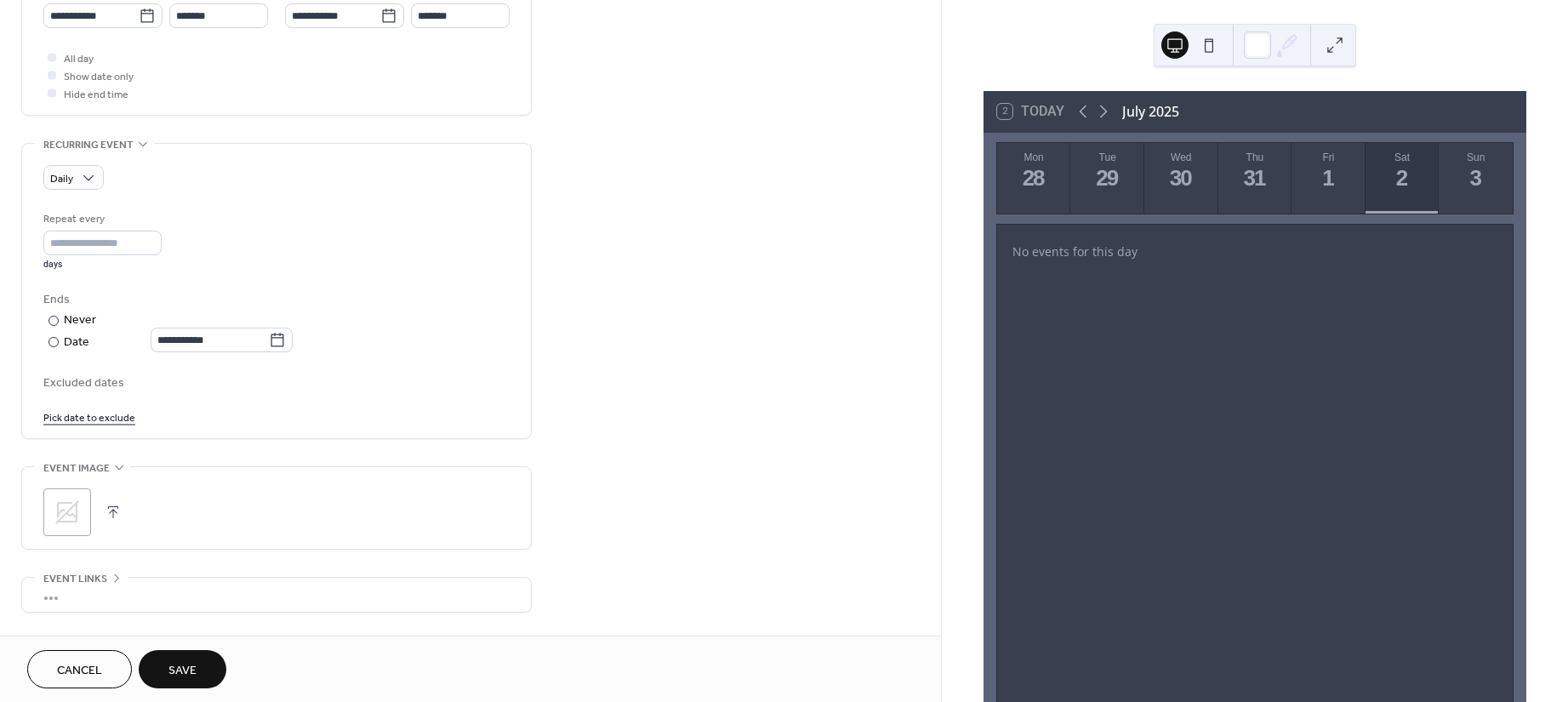 scroll, scrollTop: 681, scrollLeft: 0, axis: vertical 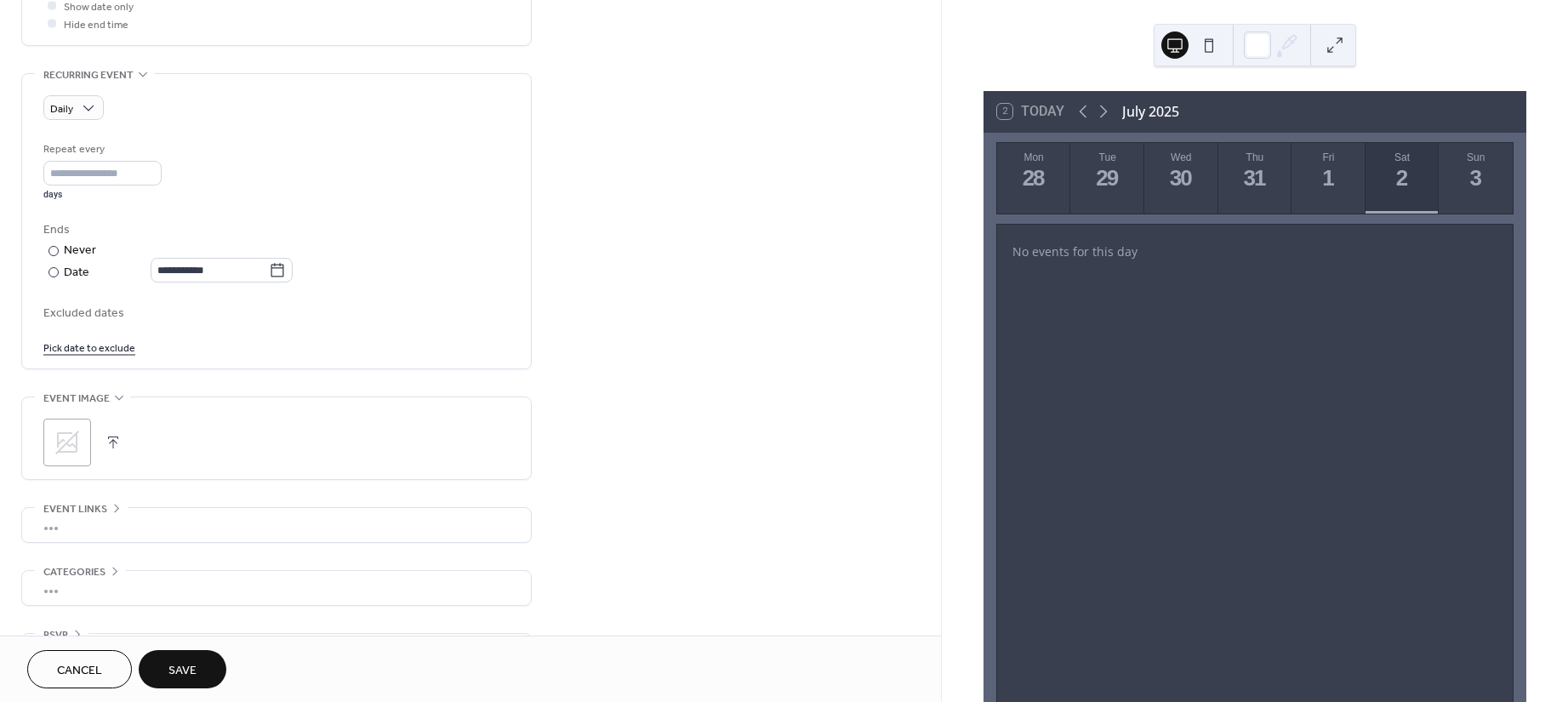 click on "Save" at bounding box center (182, 669) 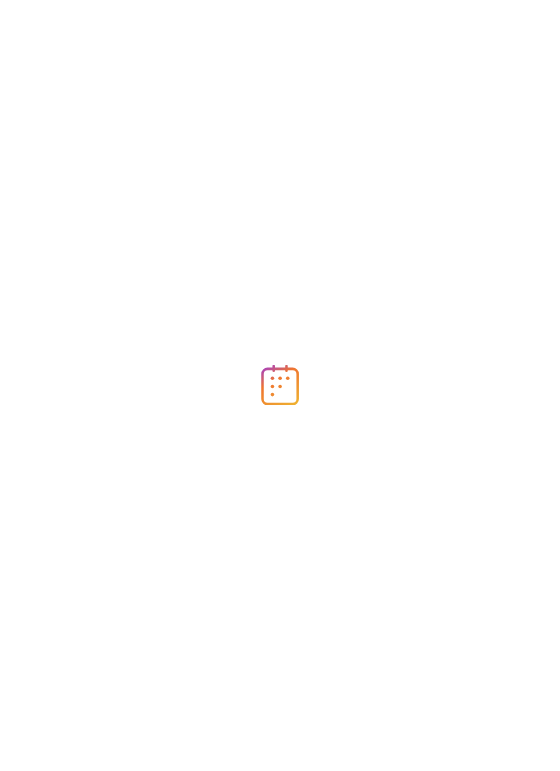 scroll, scrollTop: 0, scrollLeft: 0, axis: both 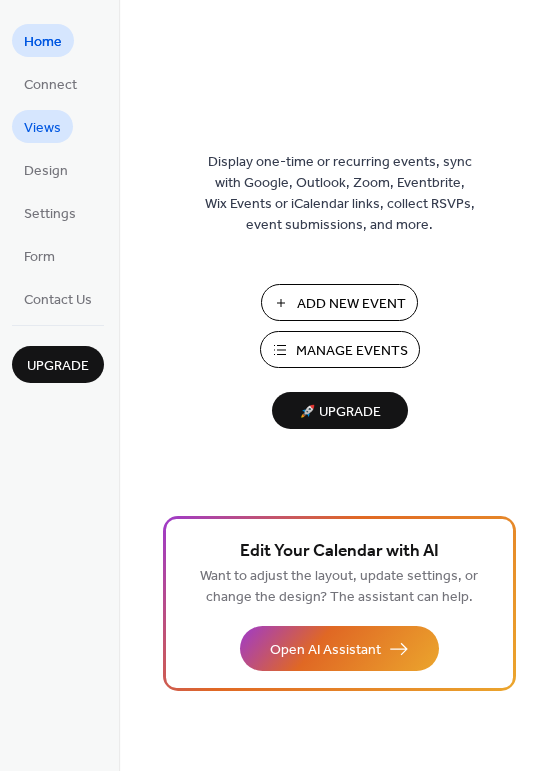 click on "Views" at bounding box center [42, 126] 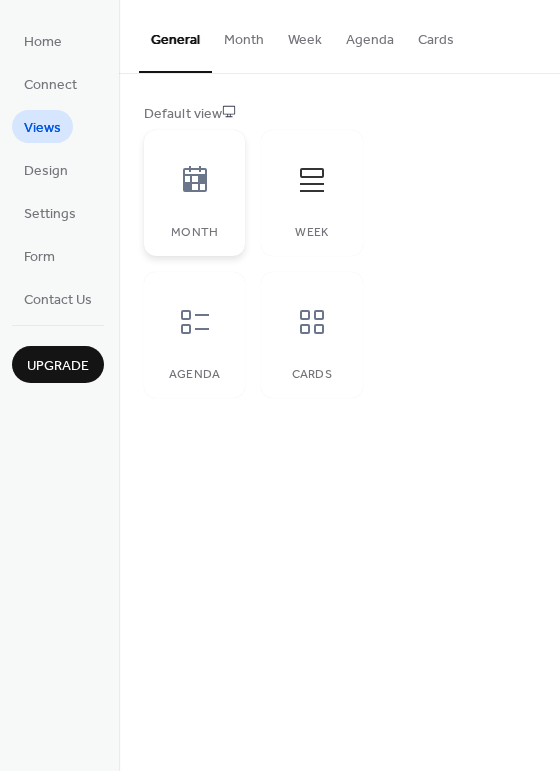 click 